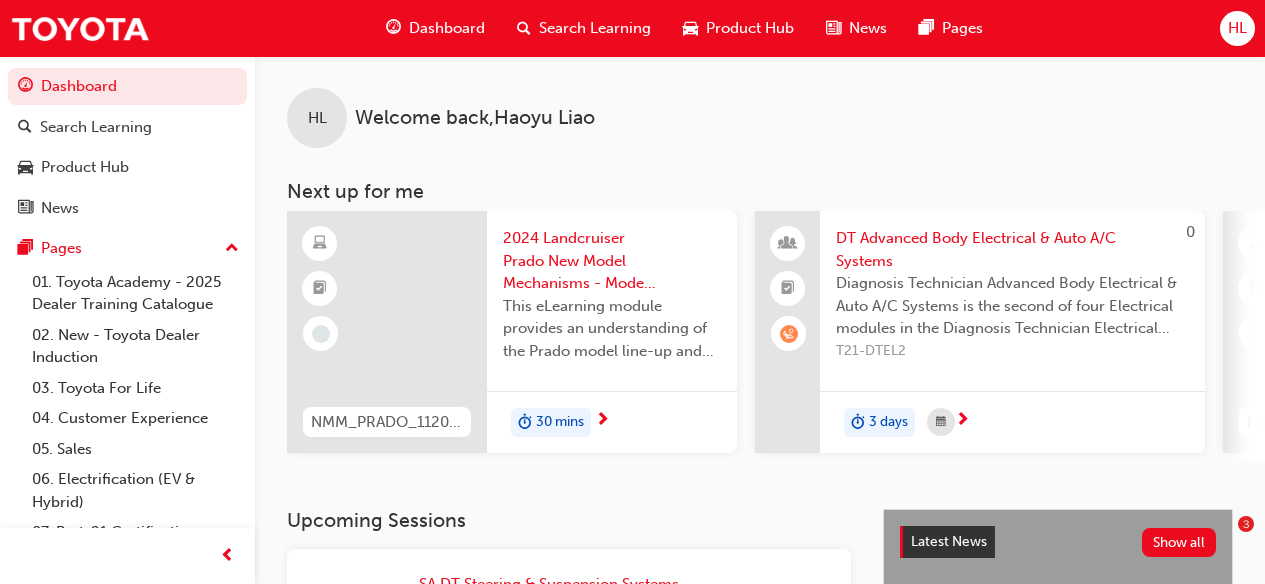 scroll, scrollTop: 0, scrollLeft: 0, axis: both 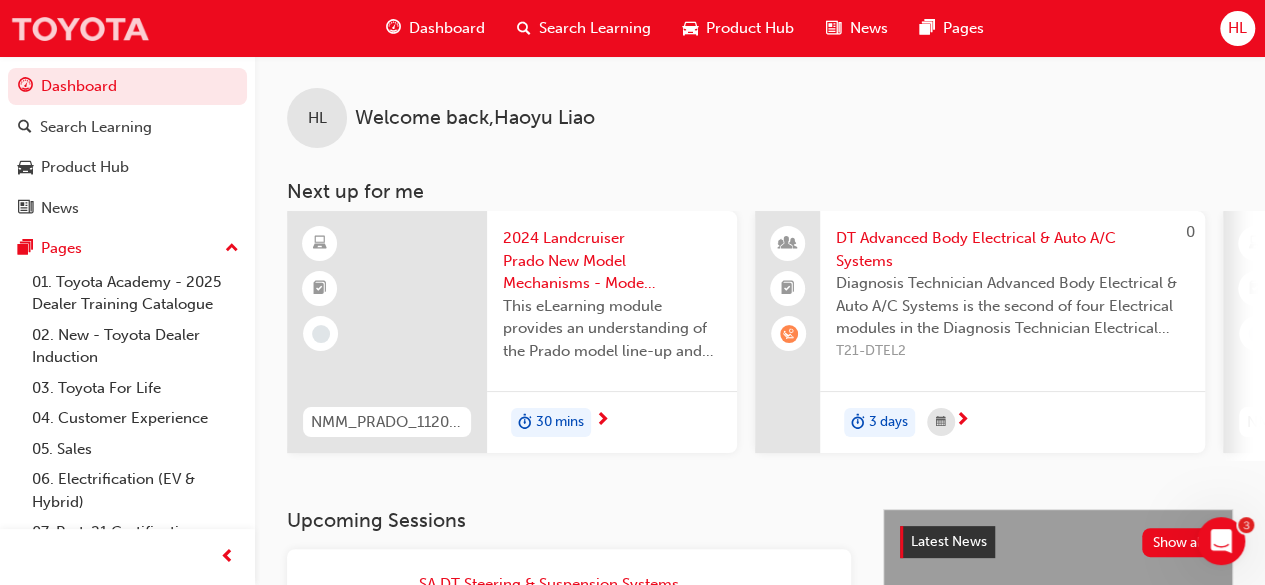click at bounding box center [80, 28] 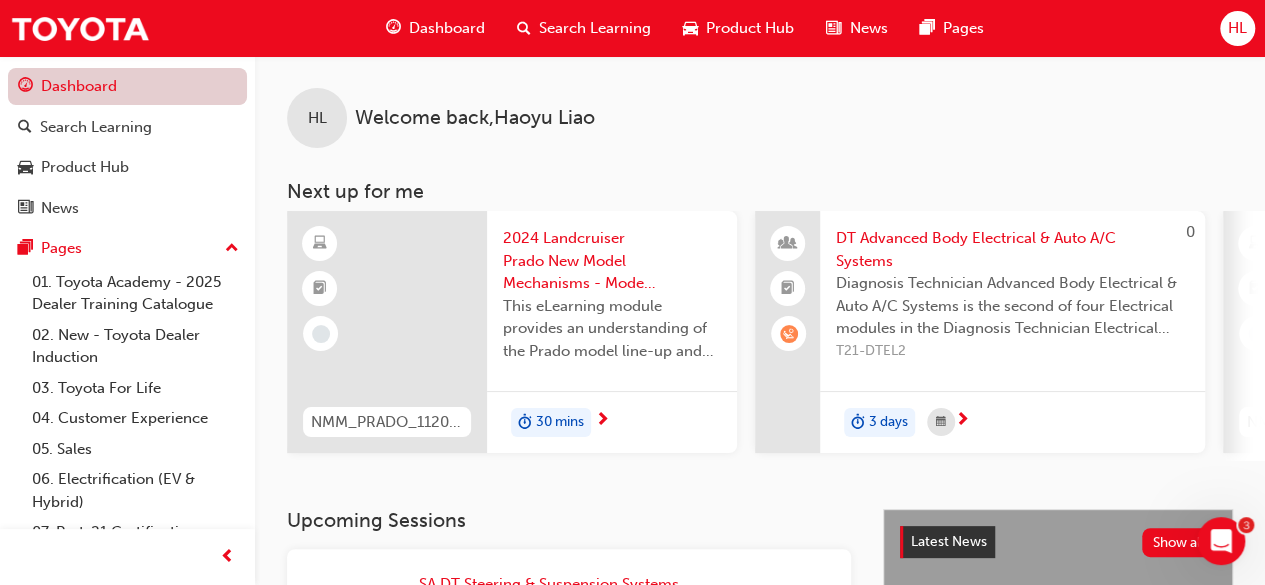 click on "Dashboard" at bounding box center [127, 86] 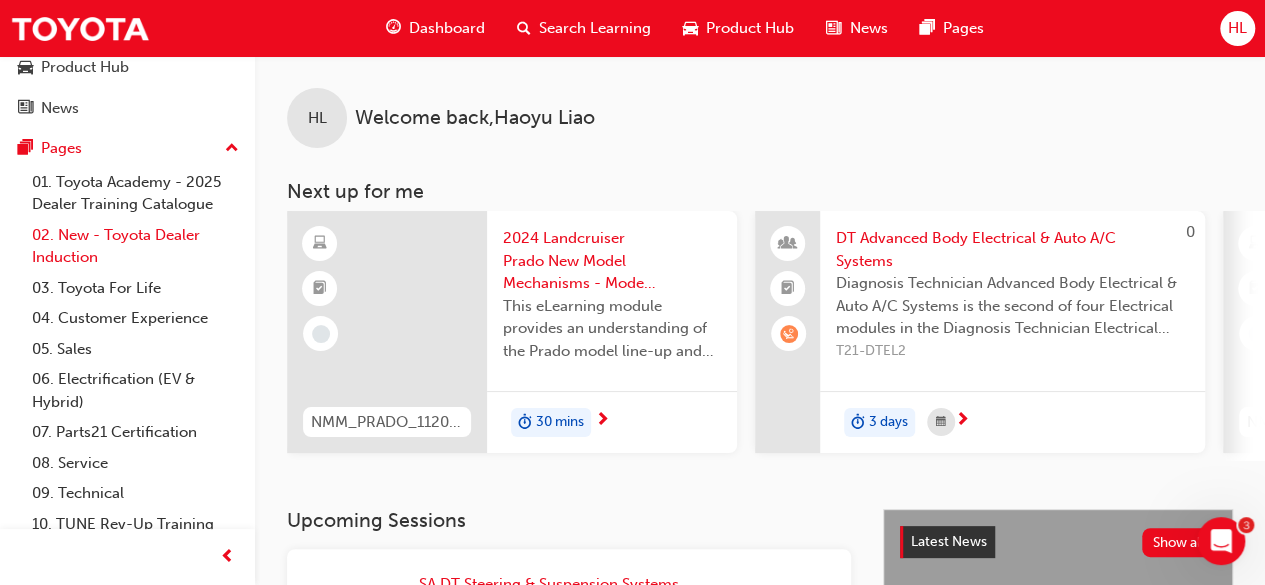 scroll, scrollTop: 141, scrollLeft: 0, axis: vertical 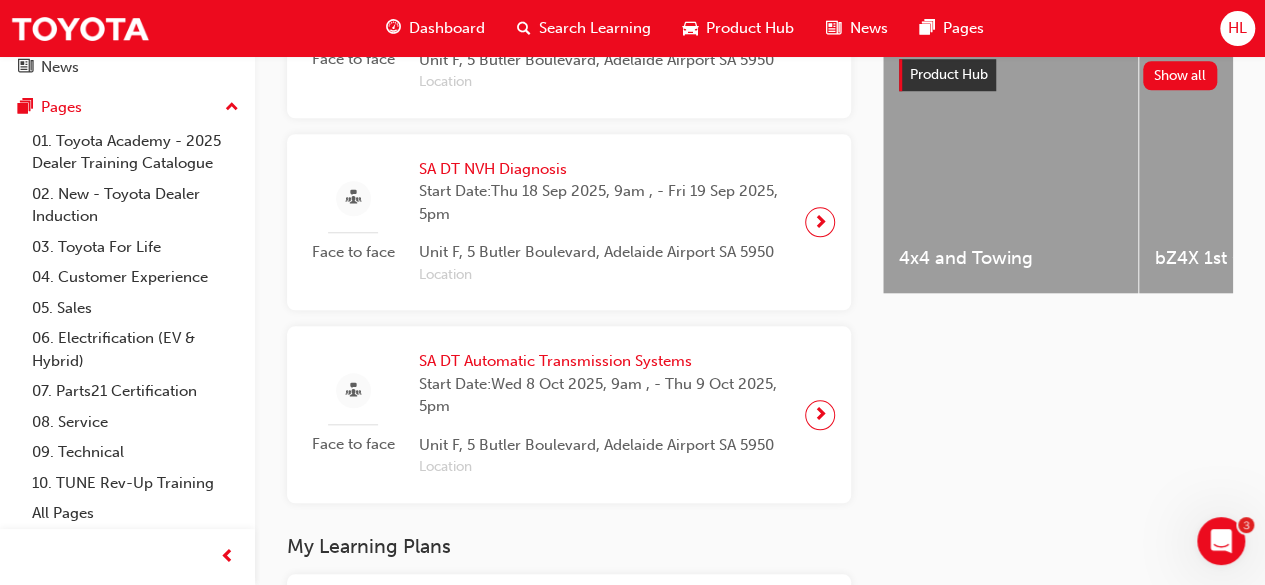 click on "SA DT NVH Diagnosis" at bounding box center (604, 169) 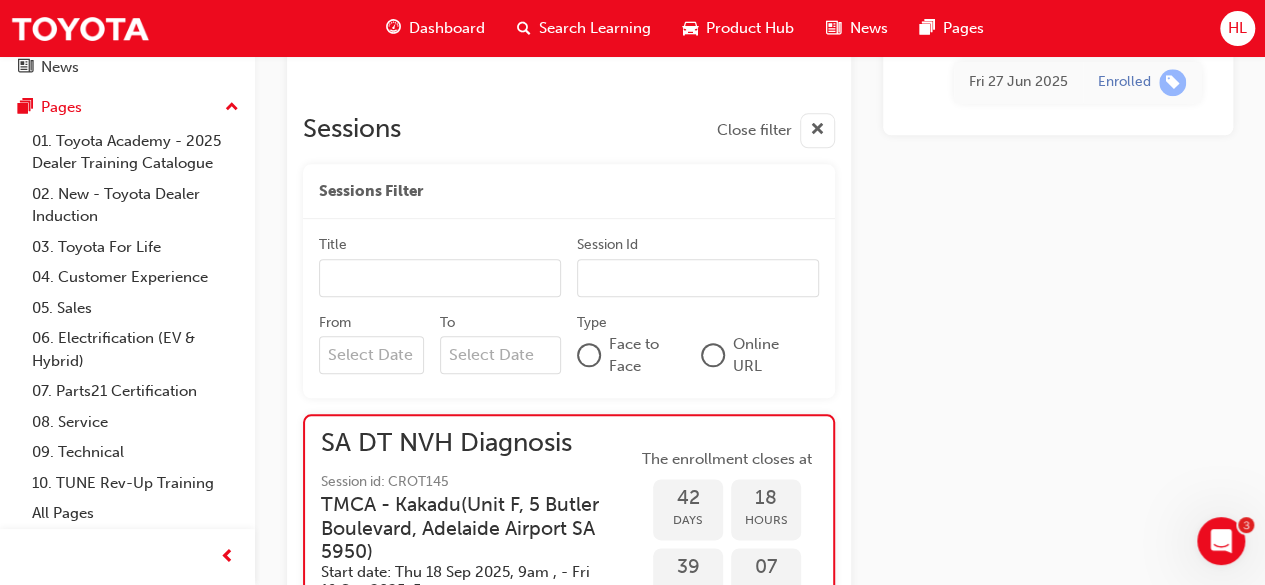 scroll, scrollTop: 1100, scrollLeft: 0, axis: vertical 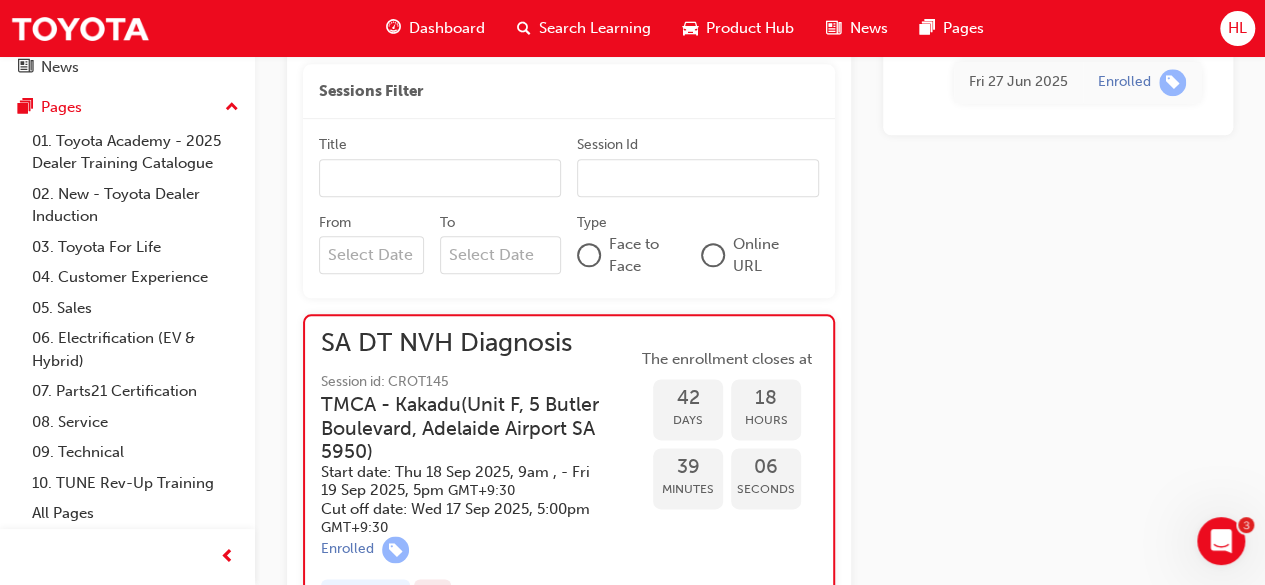 click on "SA DT NVH Diagnosis" at bounding box center (479, 343) 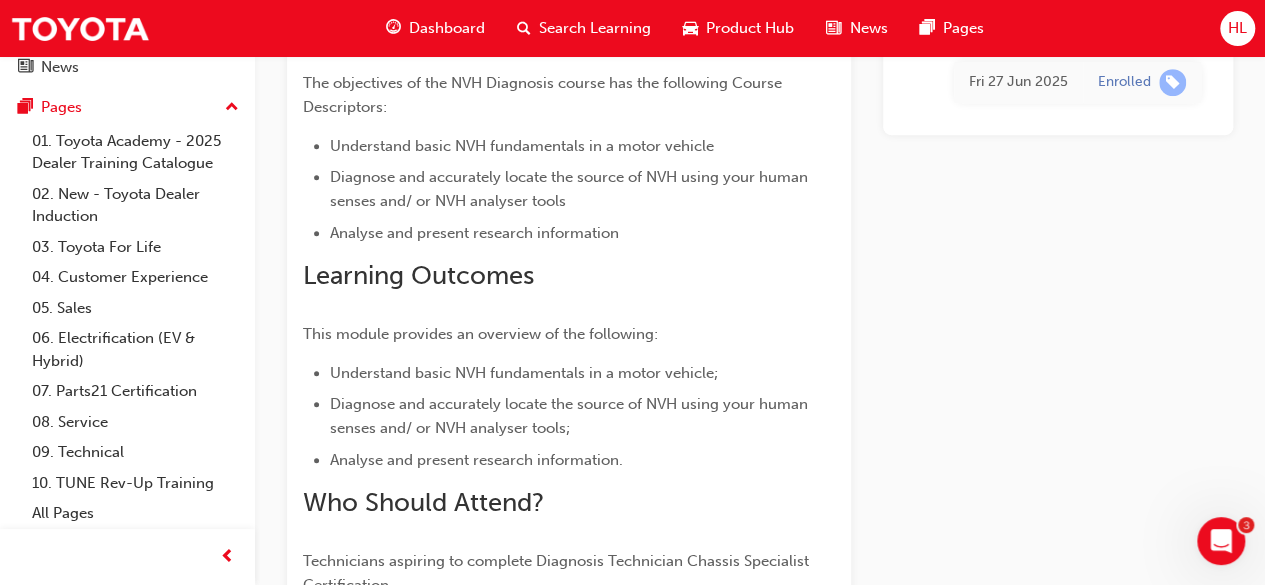 scroll, scrollTop: 200, scrollLeft: 0, axis: vertical 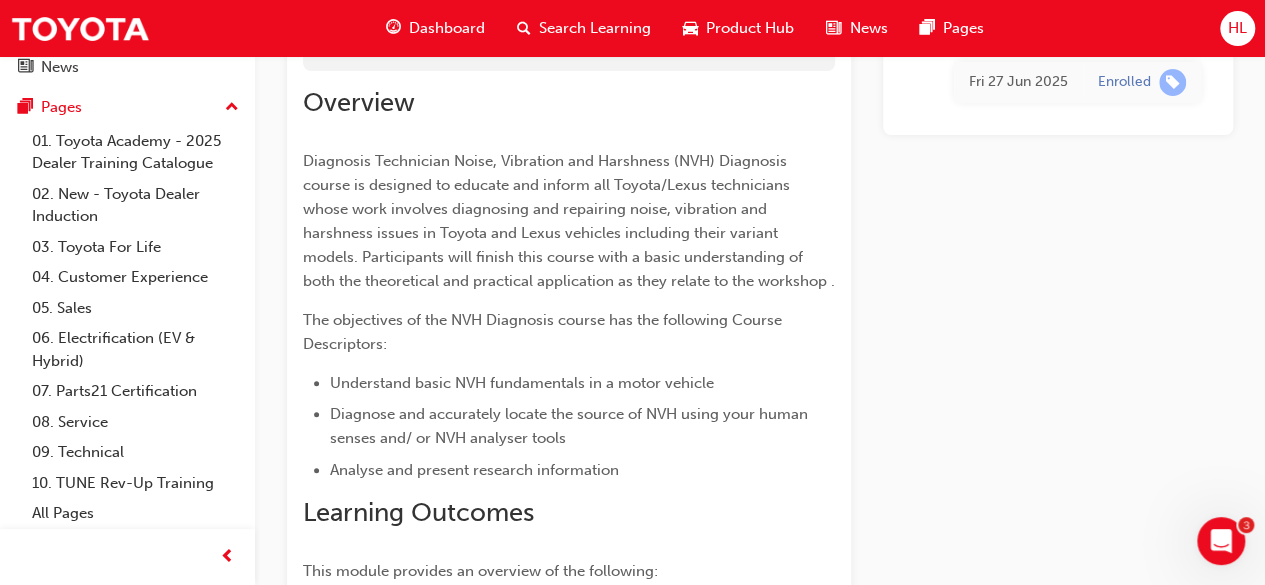 click on "Diagnosis Technician Noise, Vibration and Harshness (NVH) Diagnosis course is designed to educate and inform all Toyota/Lexus technicians whose work involves diagnosing and repairing noise, vibration and harshness issues in Toyota and Lexus vehicles including their variant models. Participants will finish this course with a basic understanding of both the theoretical and practical application as they relate to the workshop ." at bounding box center [569, 221] 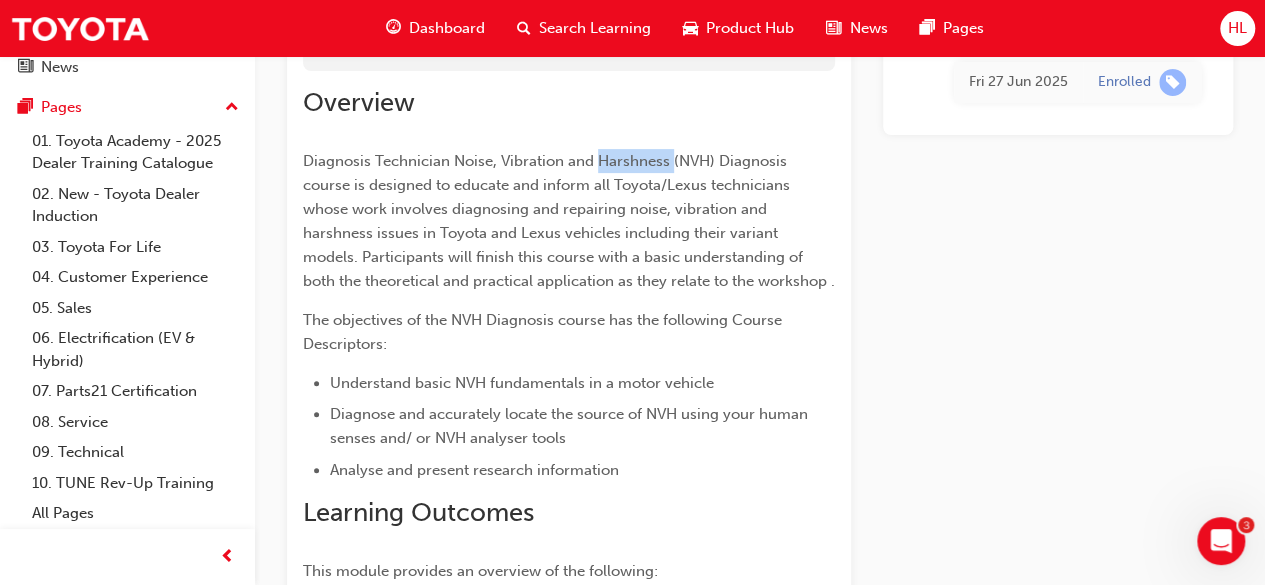 click on "Diagnosis Technician Noise, Vibration and Harshness (NVH) Diagnosis course is designed to educate and inform all Toyota/Lexus technicians whose work involves diagnosing and repairing noise, vibration and harshness issues in Toyota and Lexus vehicles including their variant models. Participants will finish this course with a basic understanding of both the theoretical and practical application as they relate to the workshop ." at bounding box center [569, 221] 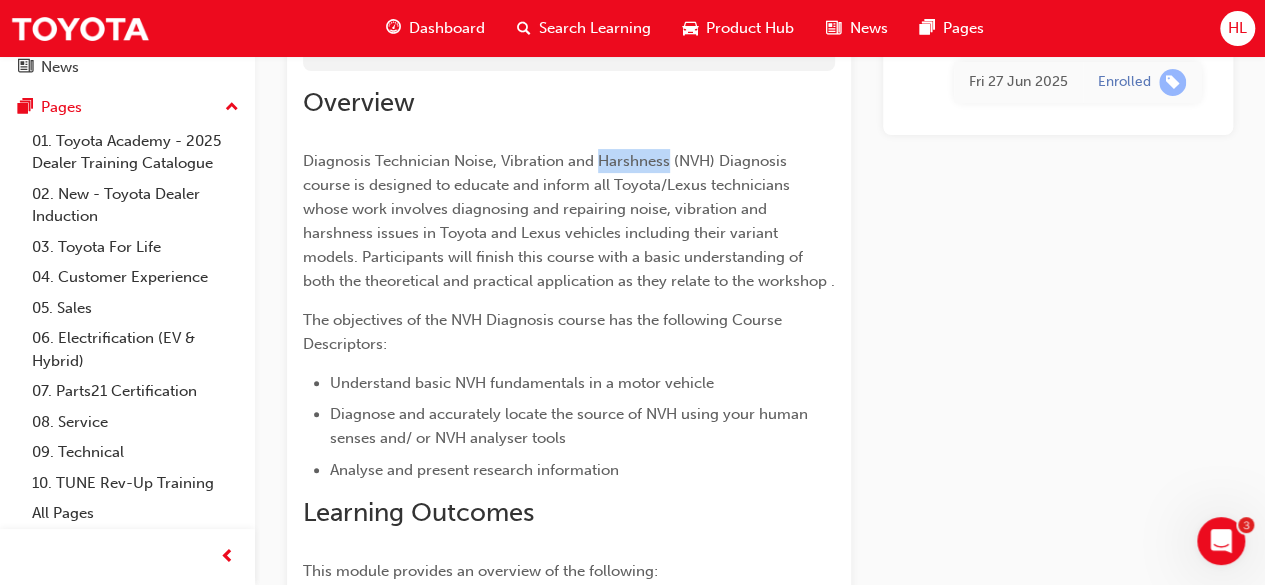 copy on "Harshness" 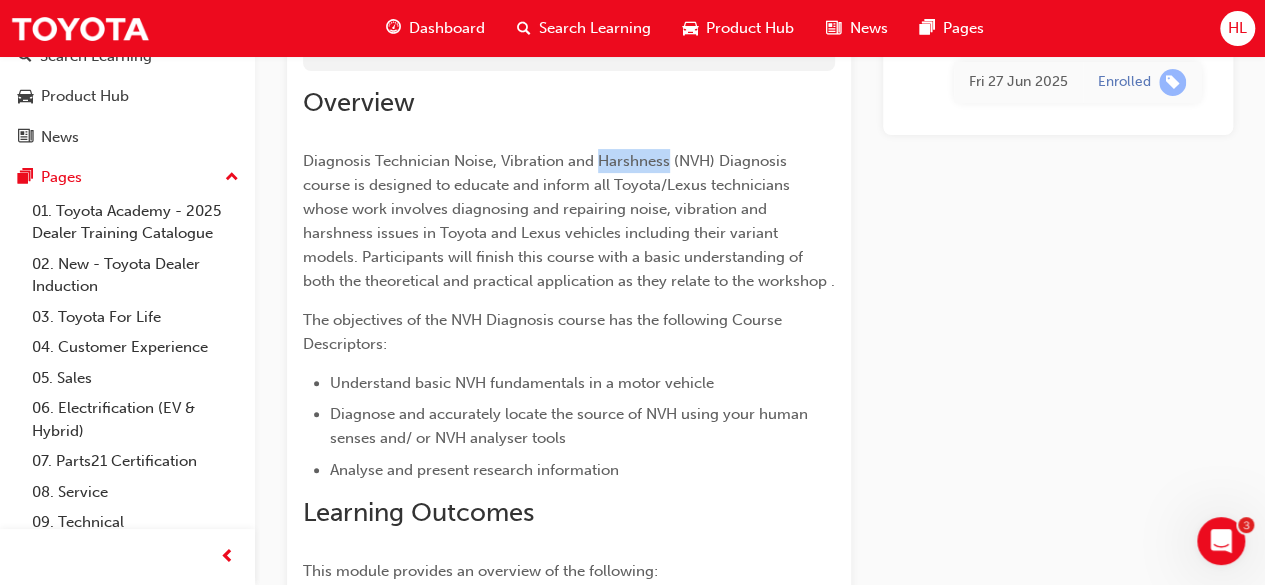 scroll, scrollTop: 0, scrollLeft: 0, axis: both 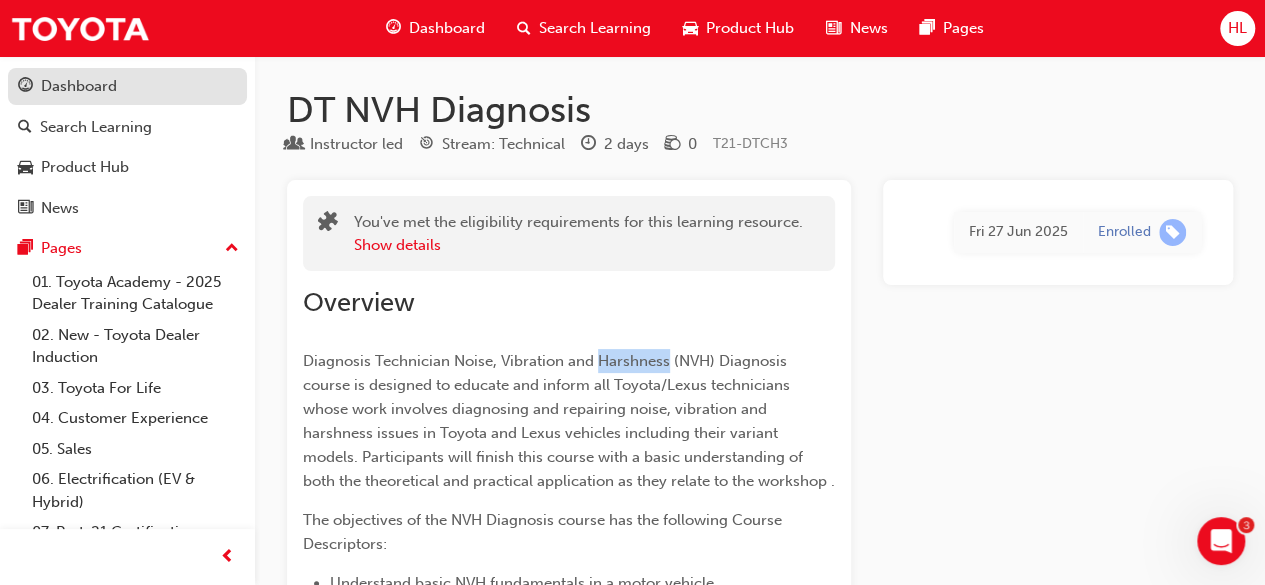 click on "Dashboard" at bounding box center [79, 86] 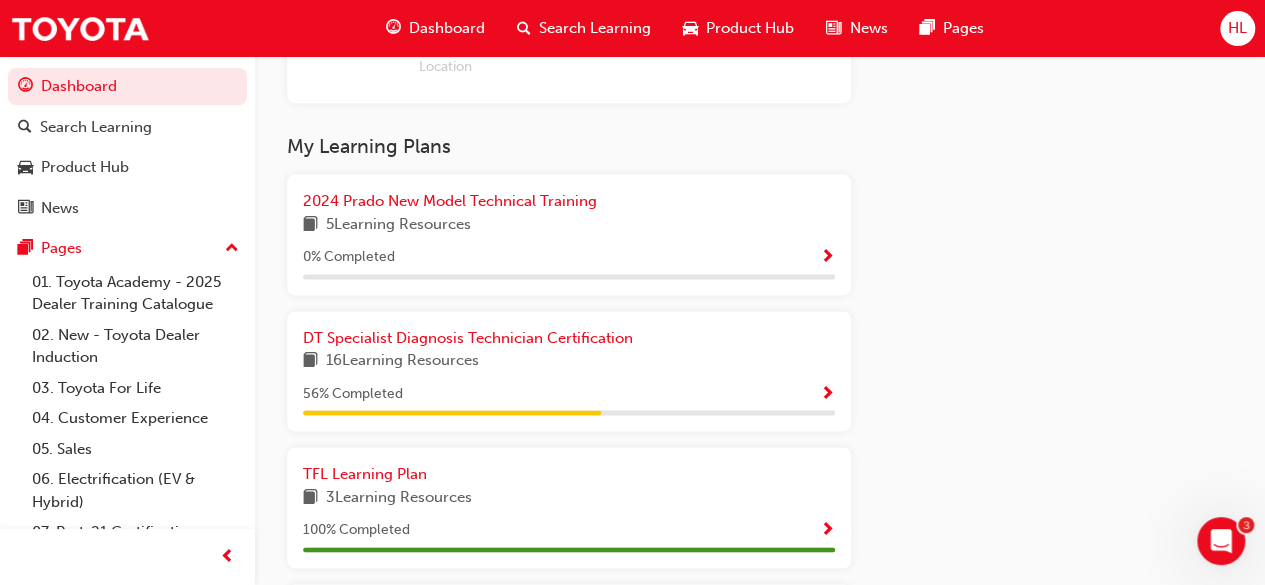 scroll, scrollTop: 1300, scrollLeft: 0, axis: vertical 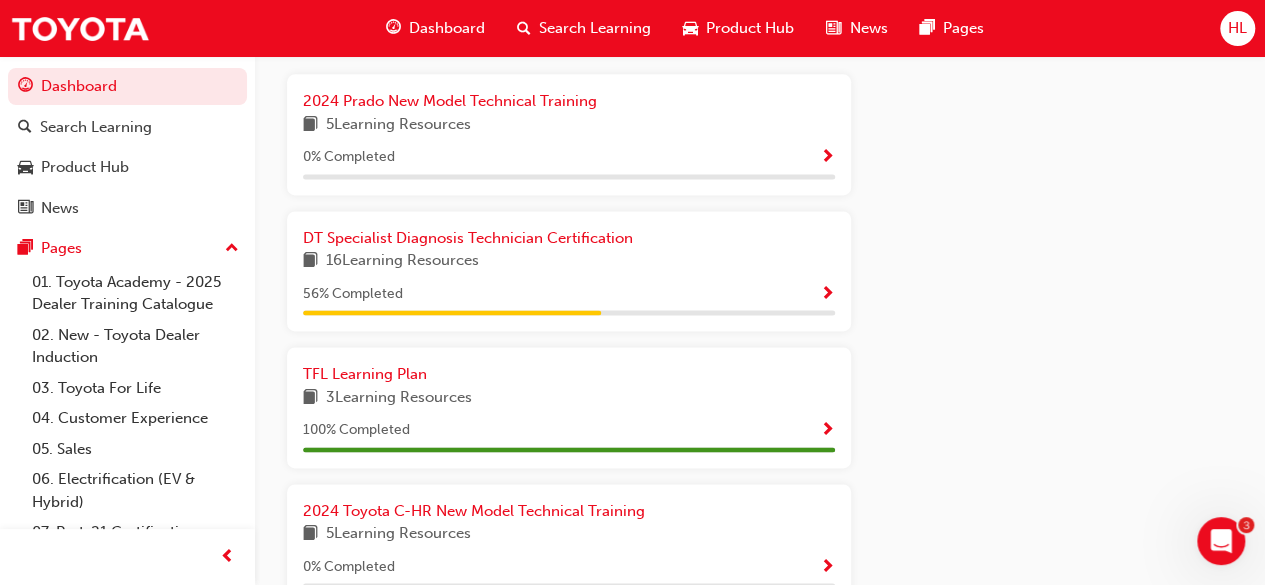 click at bounding box center [827, 295] 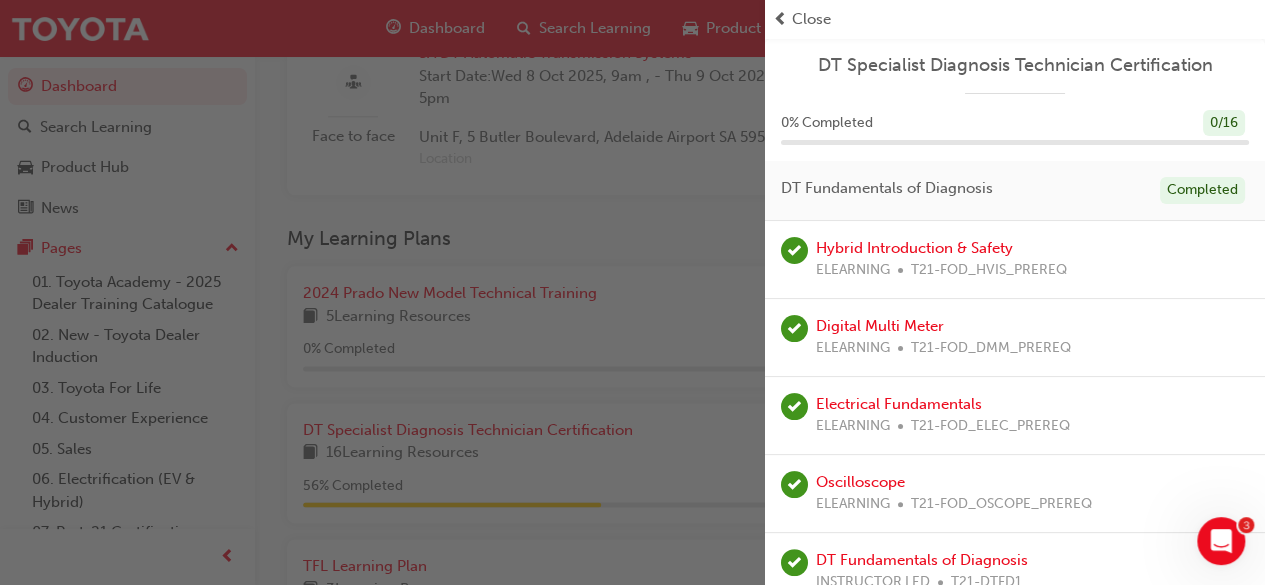 scroll, scrollTop: 1100, scrollLeft: 0, axis: vertical 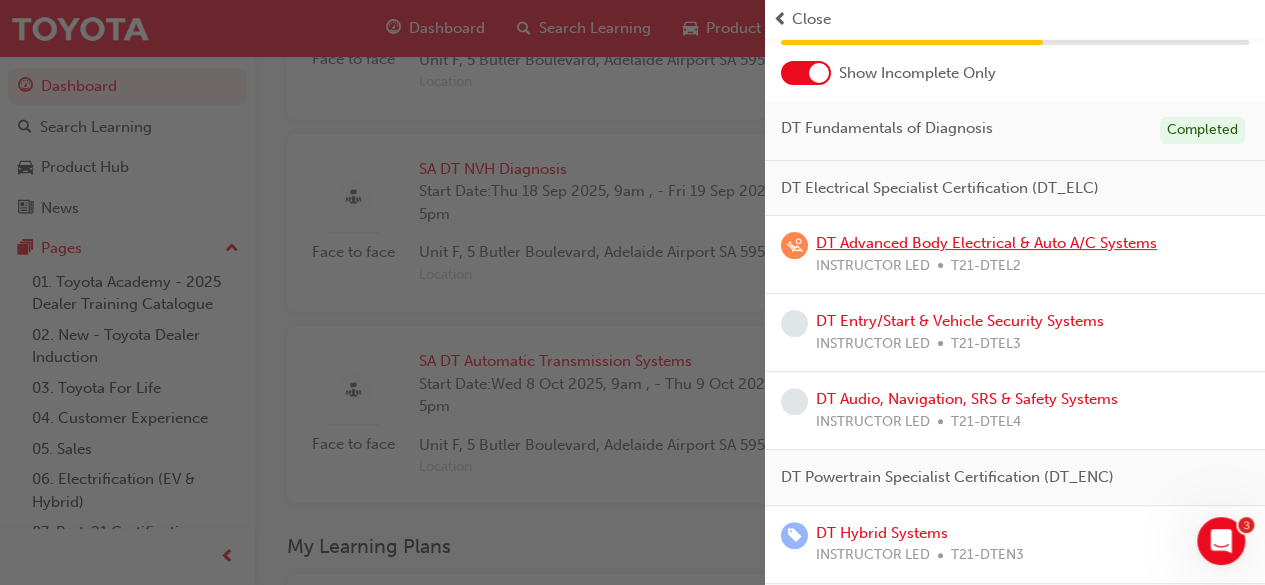 click on "DT Advanced Body Electrical & Auto A/C Systems" at bounding box center [986, 243] 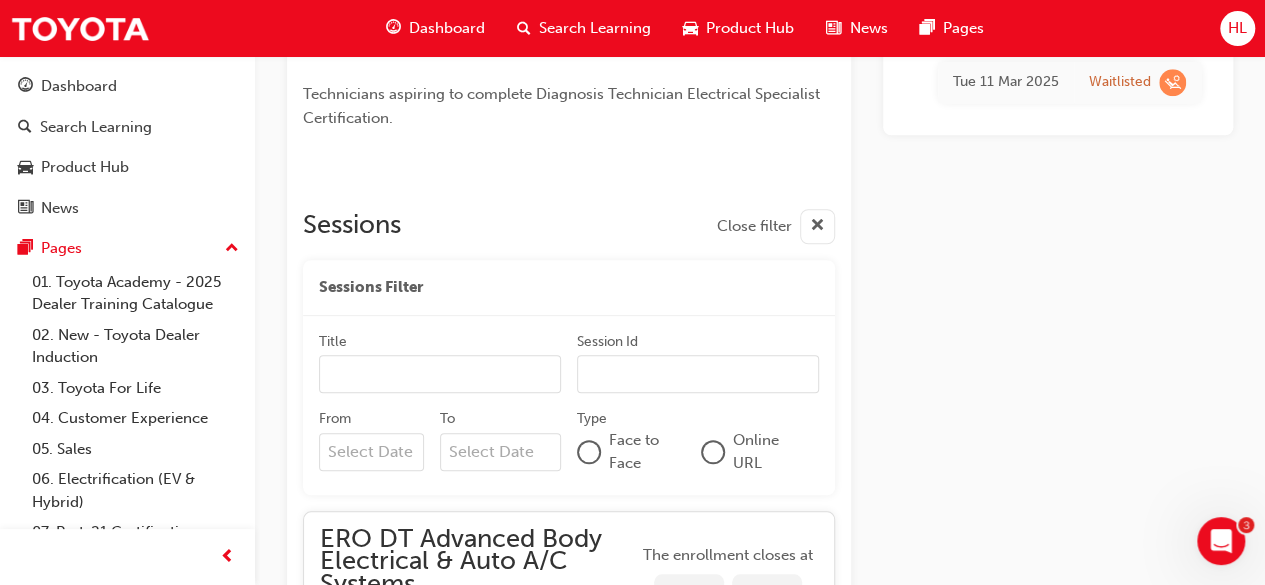 scroll, scrollTop: 800, scrollLeft: 0, axis: vertical 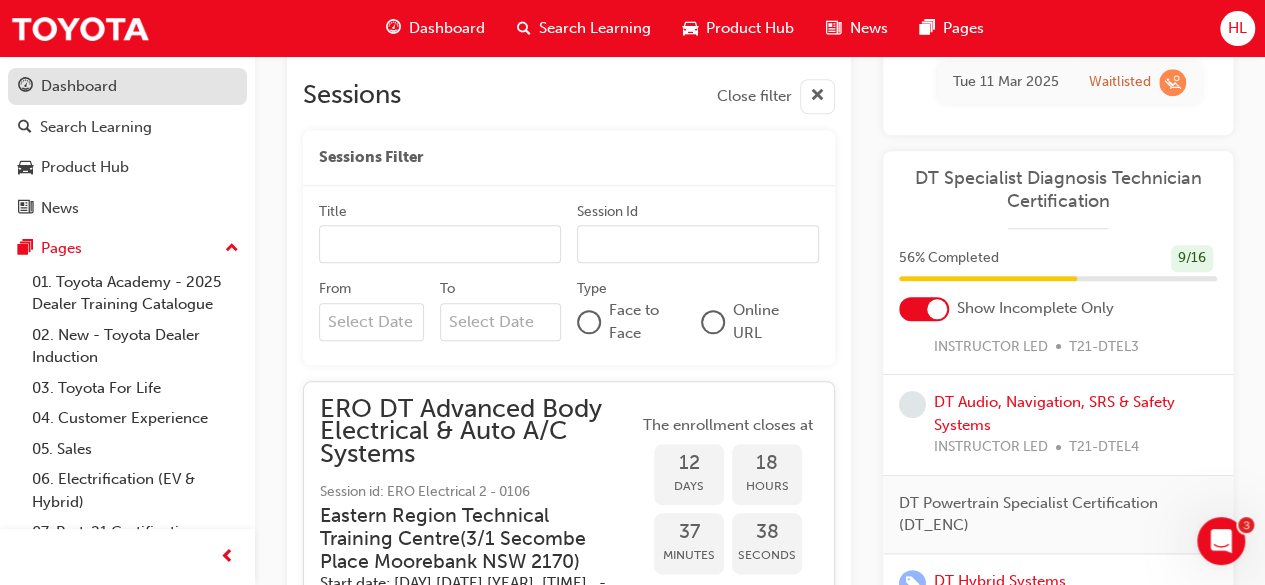click on "Dashboard" at bounding box center [79, 86] 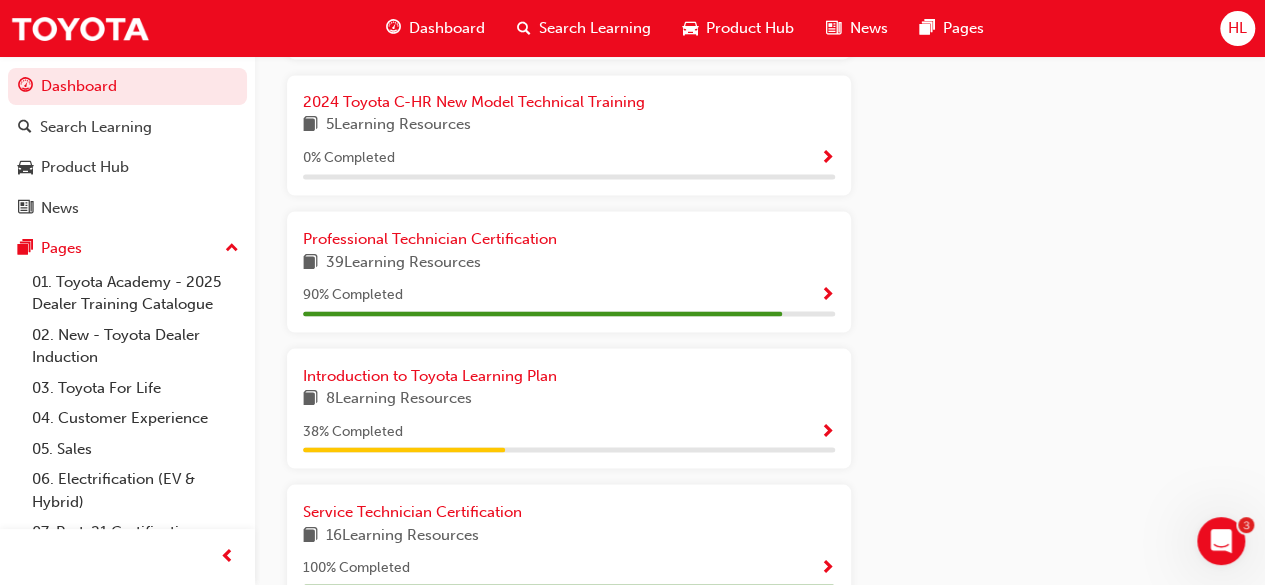 scroll, scrollTop: 1833, scrollLeft: 0, axis: vertical 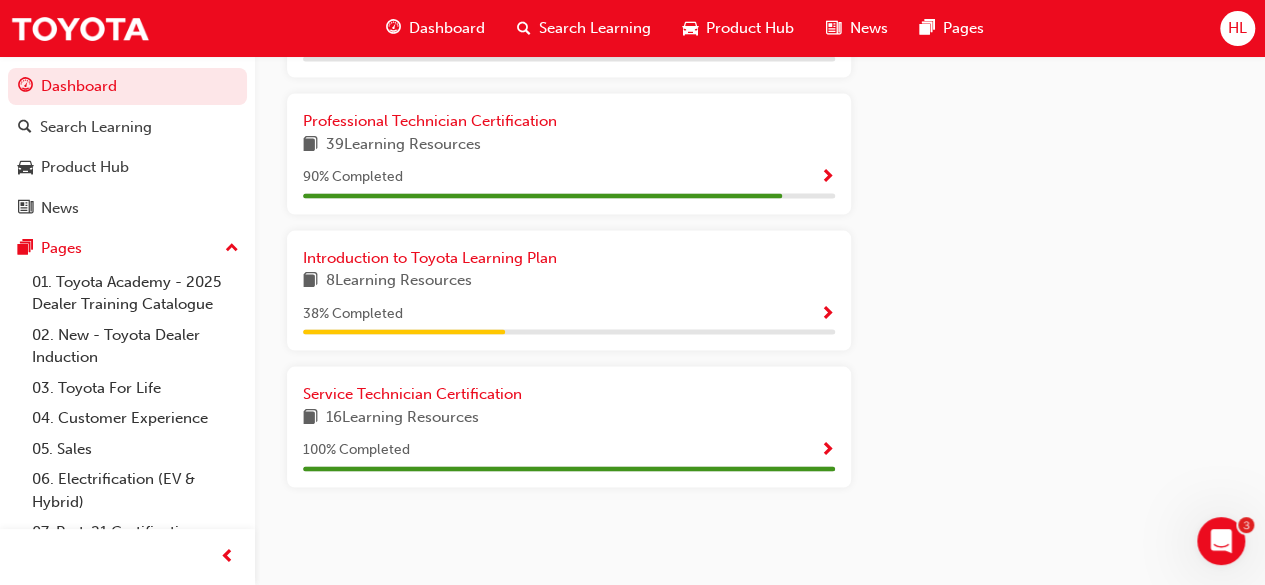 click at bounding box center (827, 177) 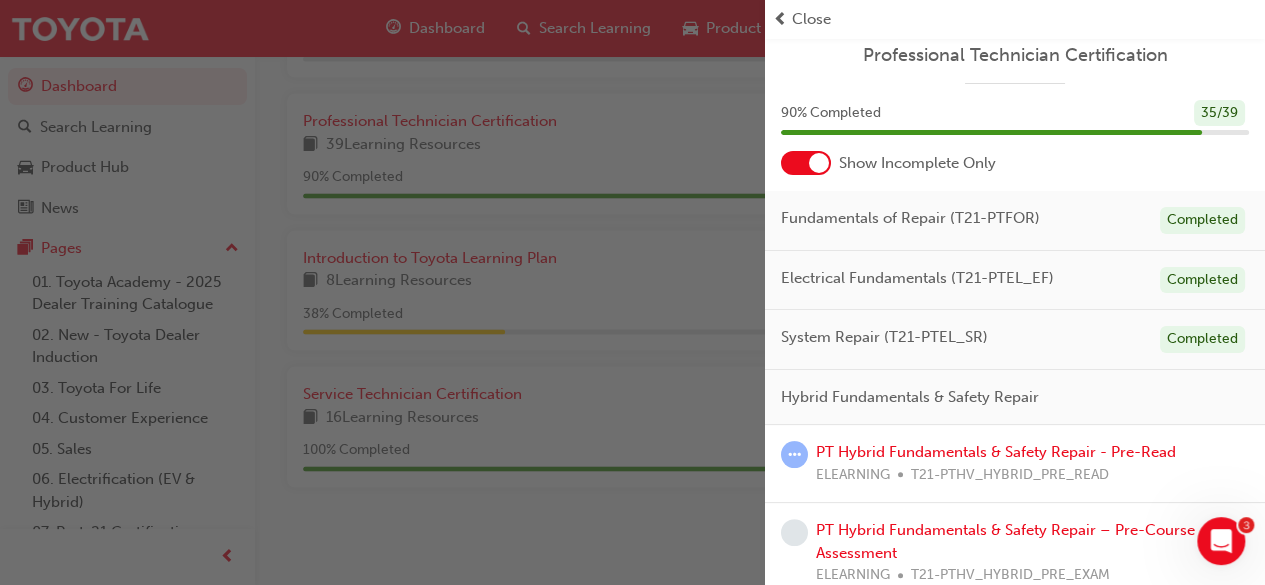 scroll, scrollTop: 110, scrollLeft: 0, axis: vertical 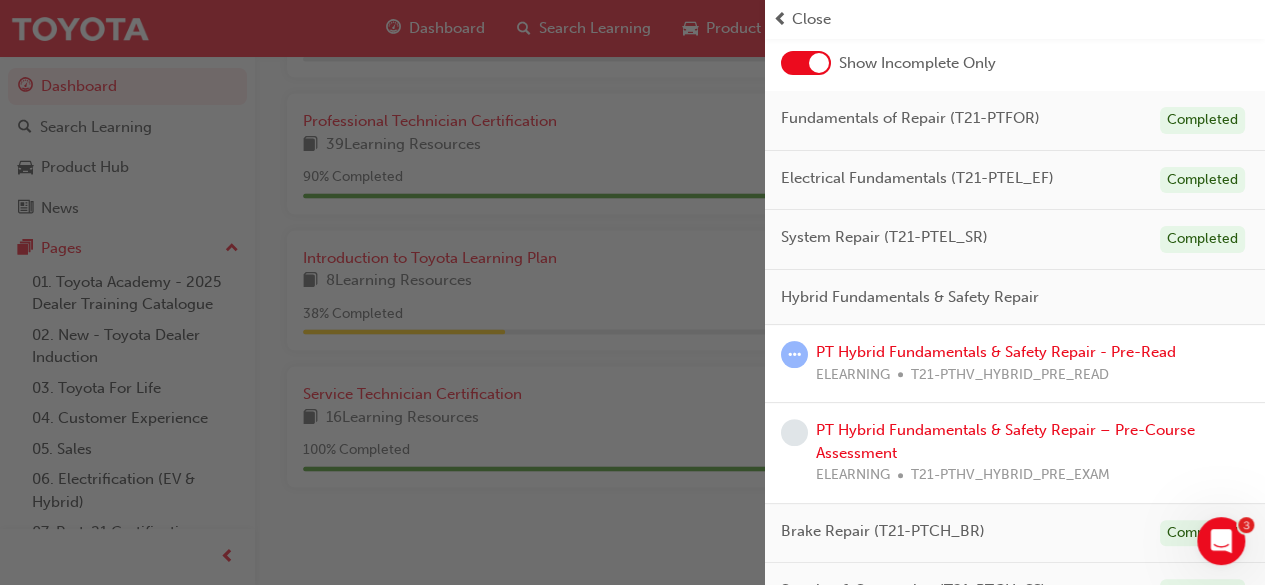 click at bounding box center [382, 292] 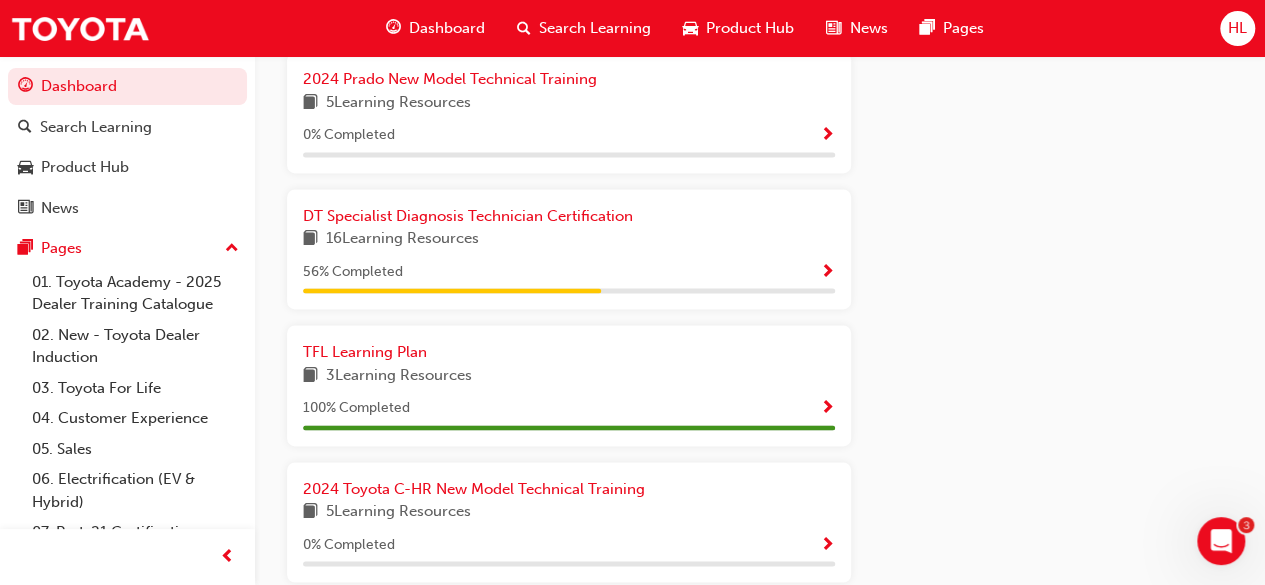 scroll, scrollTop: 1133, scrollLeft: 0, axis: vertical 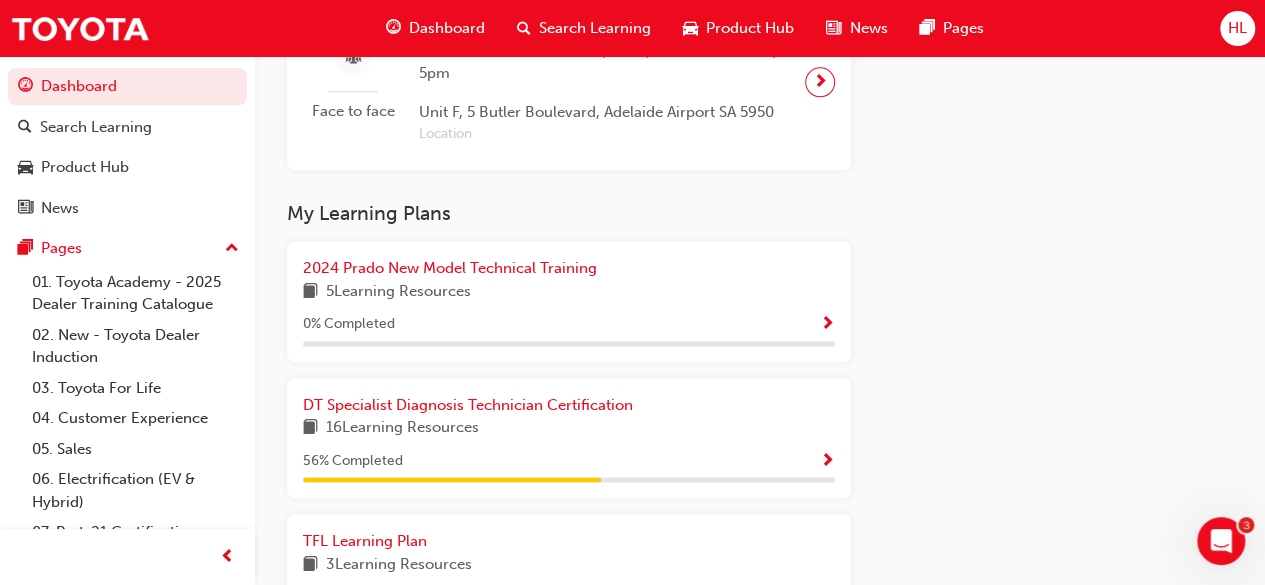 click at bounding box center (827, 462) 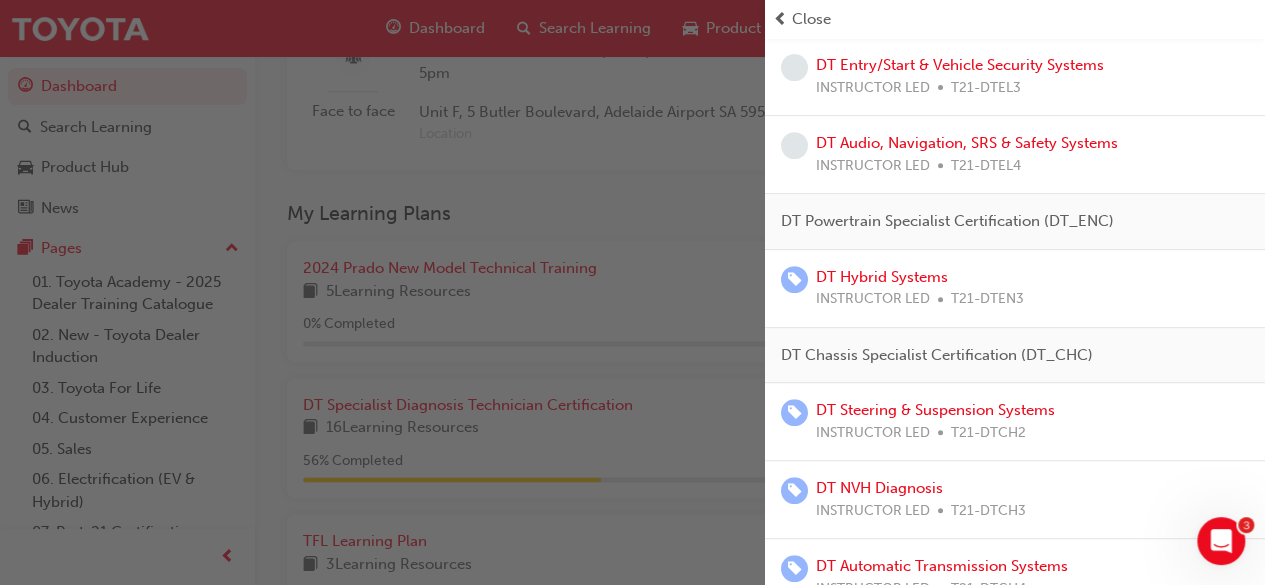 scroll, scrollTop: 384, scrollLeft: 0, axis: vertical 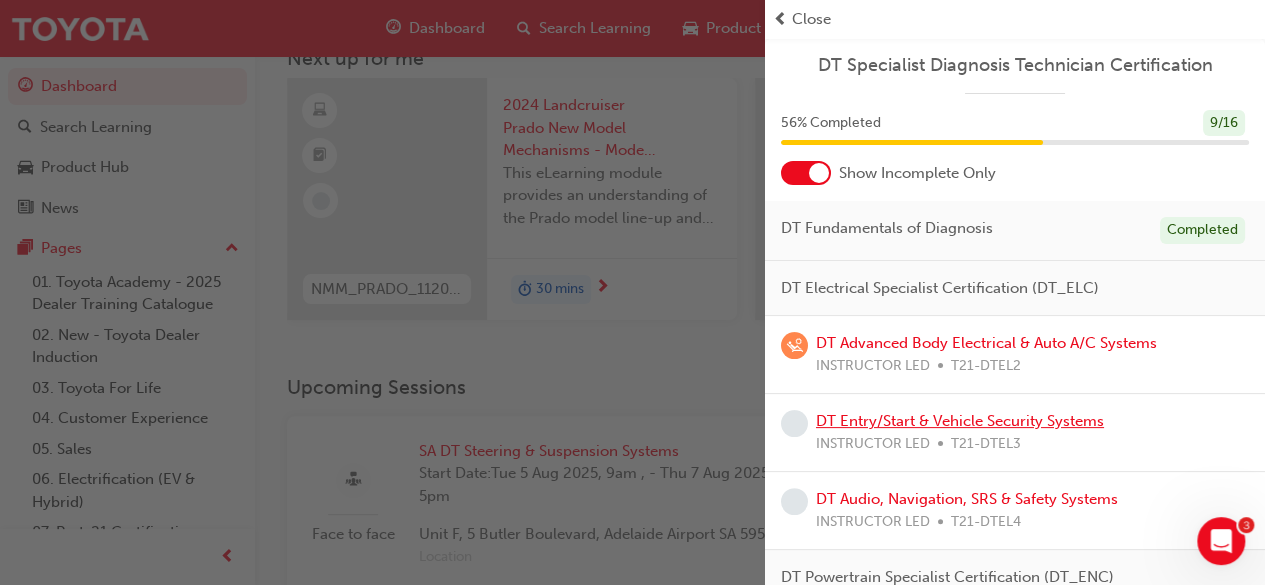 click on "DT Entry/Start & Vehicle Security Systems" at bounding box center (960, 421) 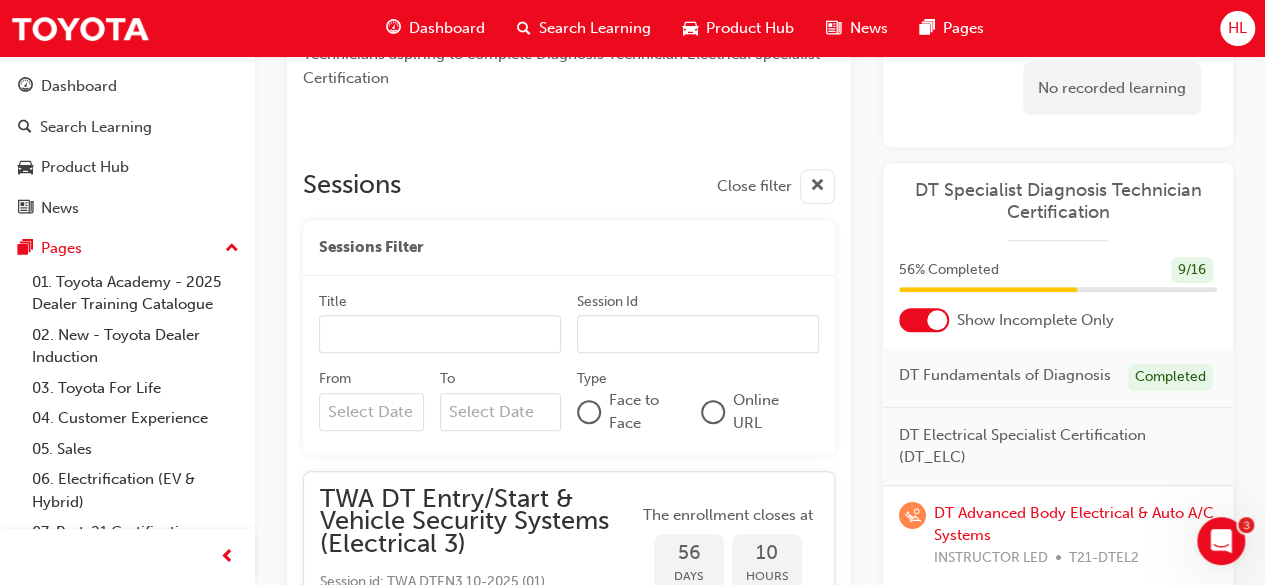 scroll, scrollTop: 832, scrollLeft: 0, axis: vertical 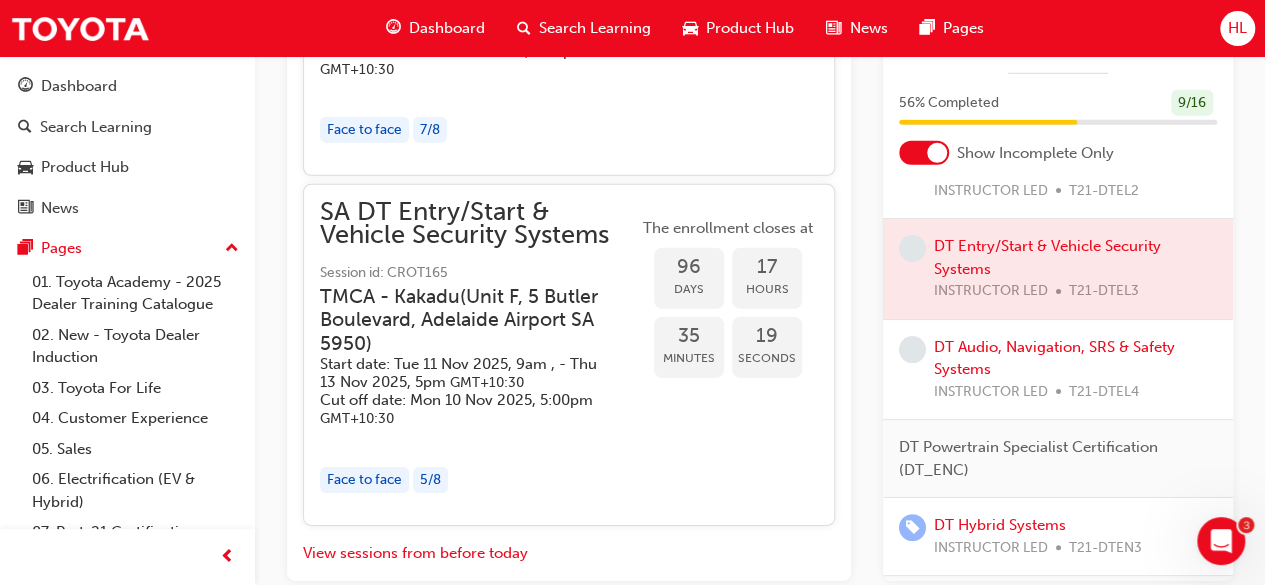 click on "Start date: [DAY] [DATE] [YEAR], [TIME] , - [DAY] [DATE] [YEAR], [TIME] GMT[OFFSET]" at bounding box center (463, 373) 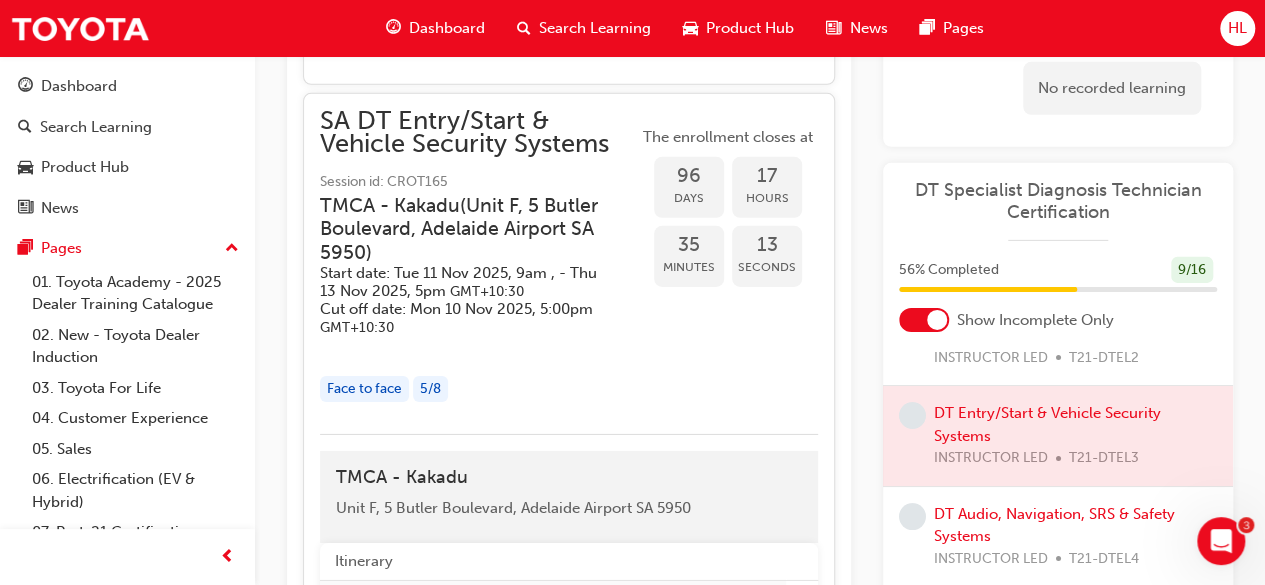 scroll, scrollTop: 3058, scrollLeft: 0, axis: vertical 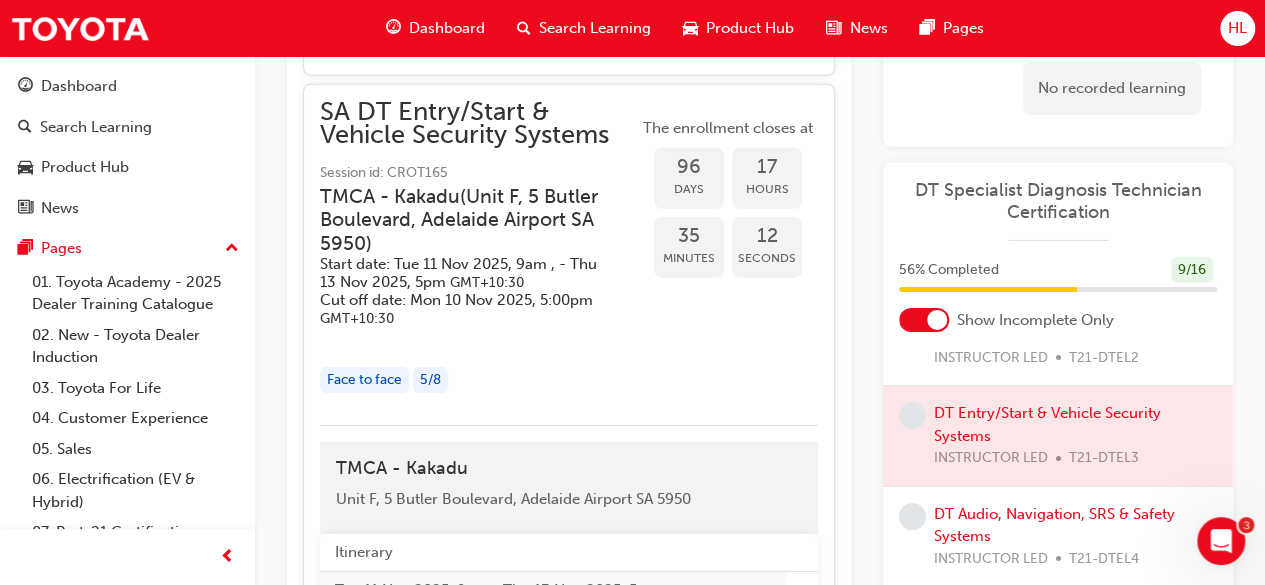 click on "SA DT Entry/Start & Vehicle Security Systems" at bounding box center [479, 123] 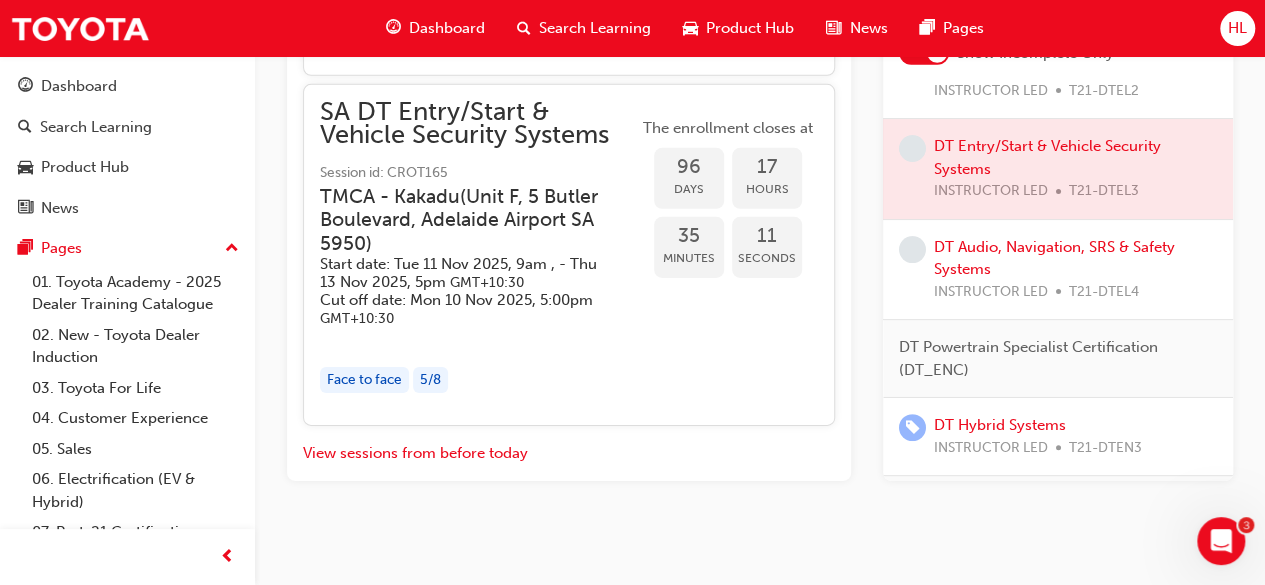 click on "[BRAND] ( Unit [NUMBER], [NUMBER] [STREET], [CITY] [STATE] [POSTAL_CODE] )" at bounding box center (463, 220) 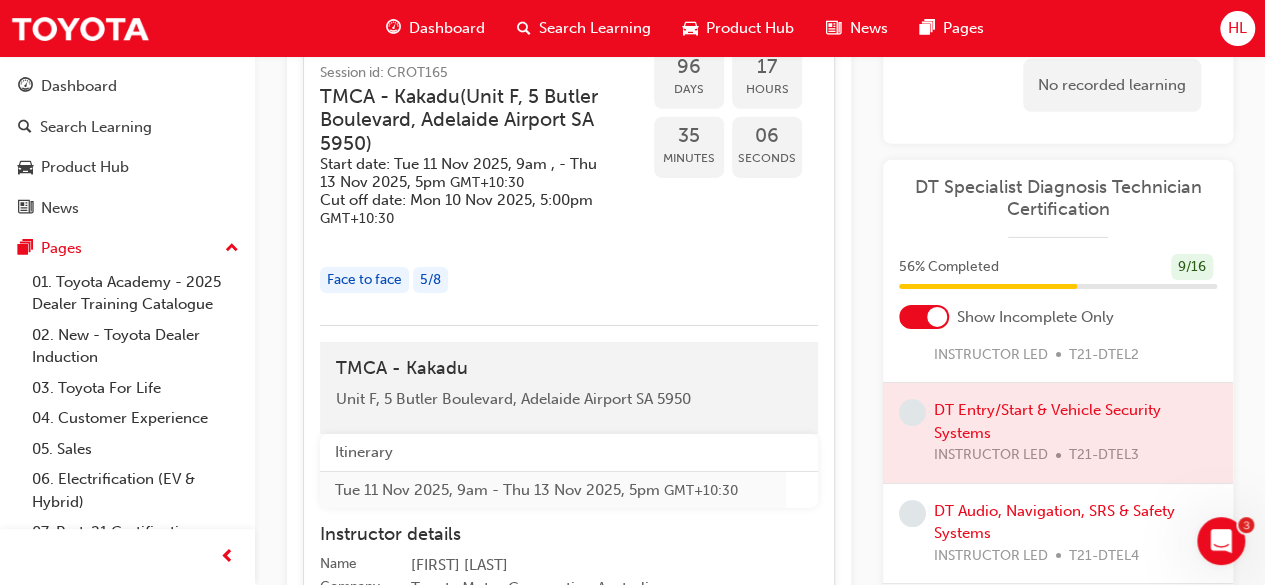 scroll, scrollTop: 3058, scrollLeft: 0, axis: vertical 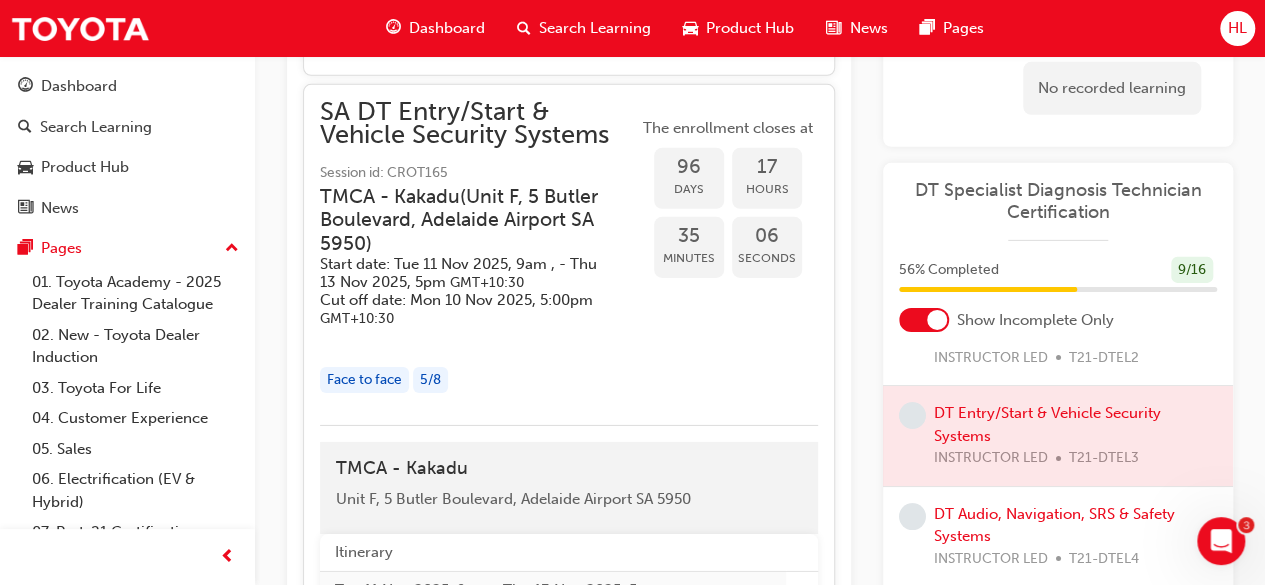 click on "Start date: [DAY] [DATE] [YEAR], [TIME] , - [DAY] [DATE] [YEAR], [TIME] GMT[OFFSET]" at bounding box center [463, 273] 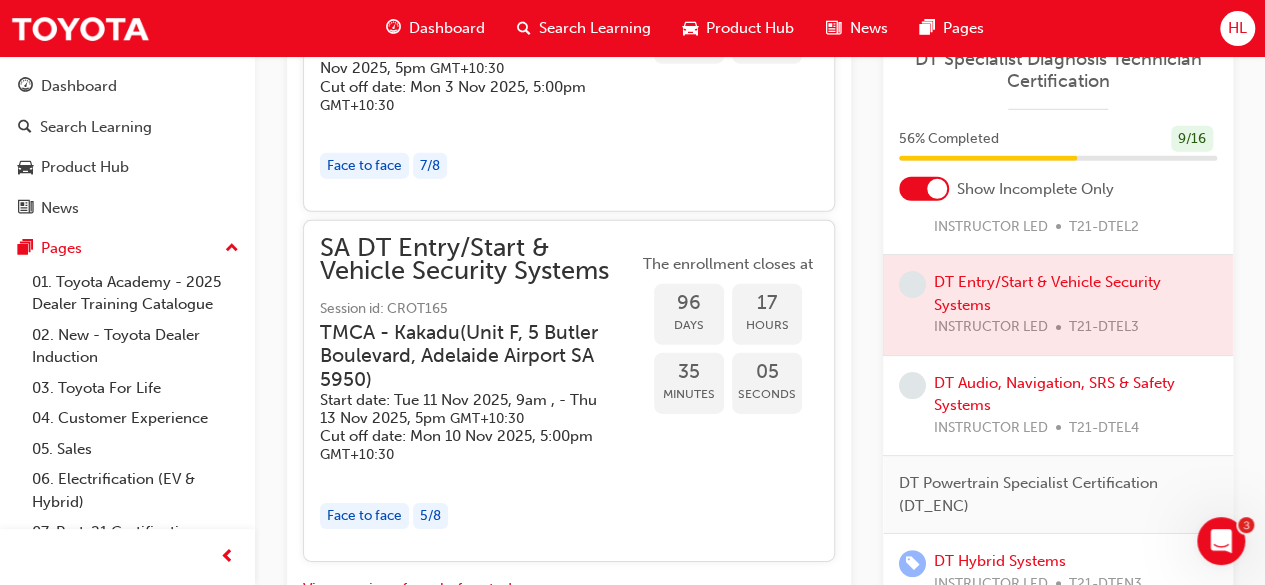 scroll, scrollTop: 2758, scrollLeft: 0, axis: vertical 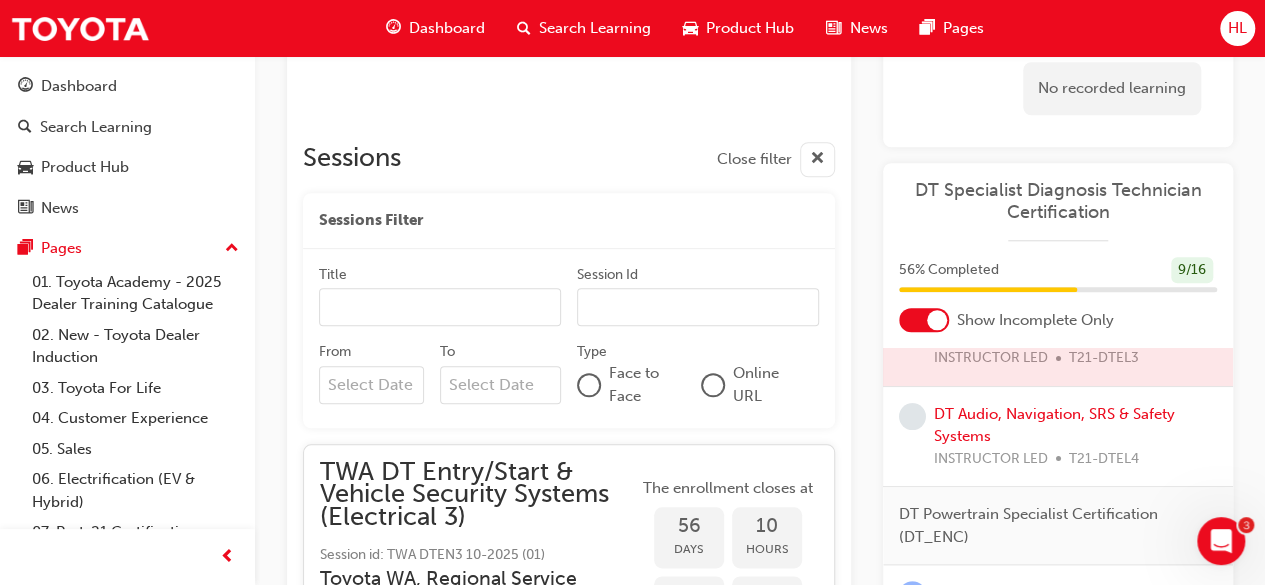 click on "Session Id" at bounding box center (698, 307) 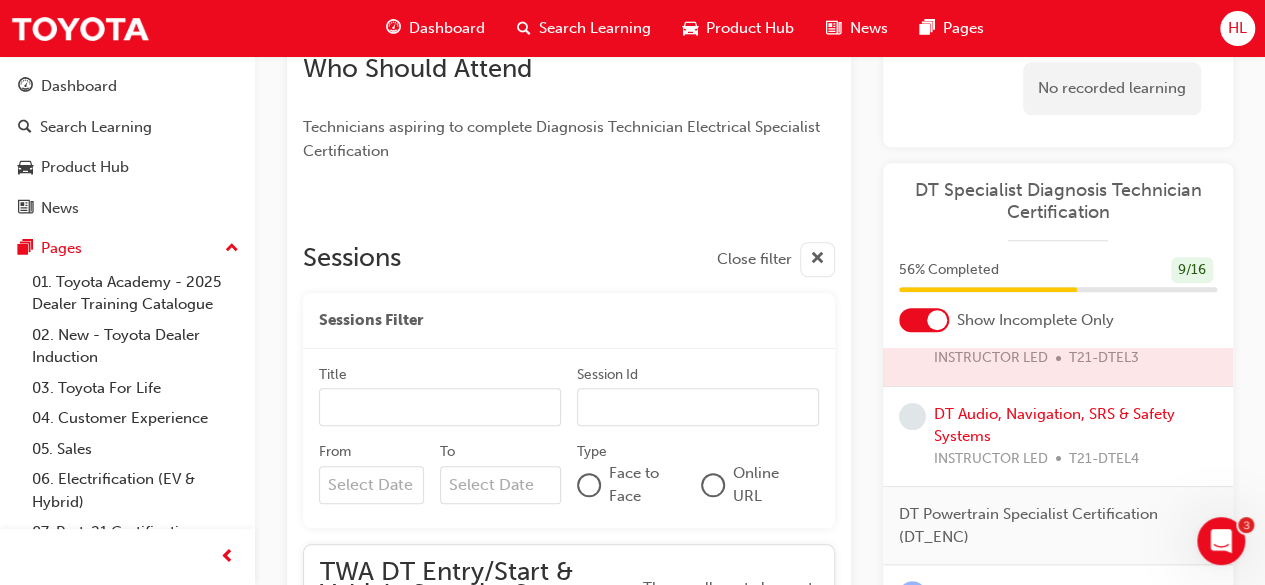 scroll, scrollTop: 758, scrollLeft: 0, axis: vertical 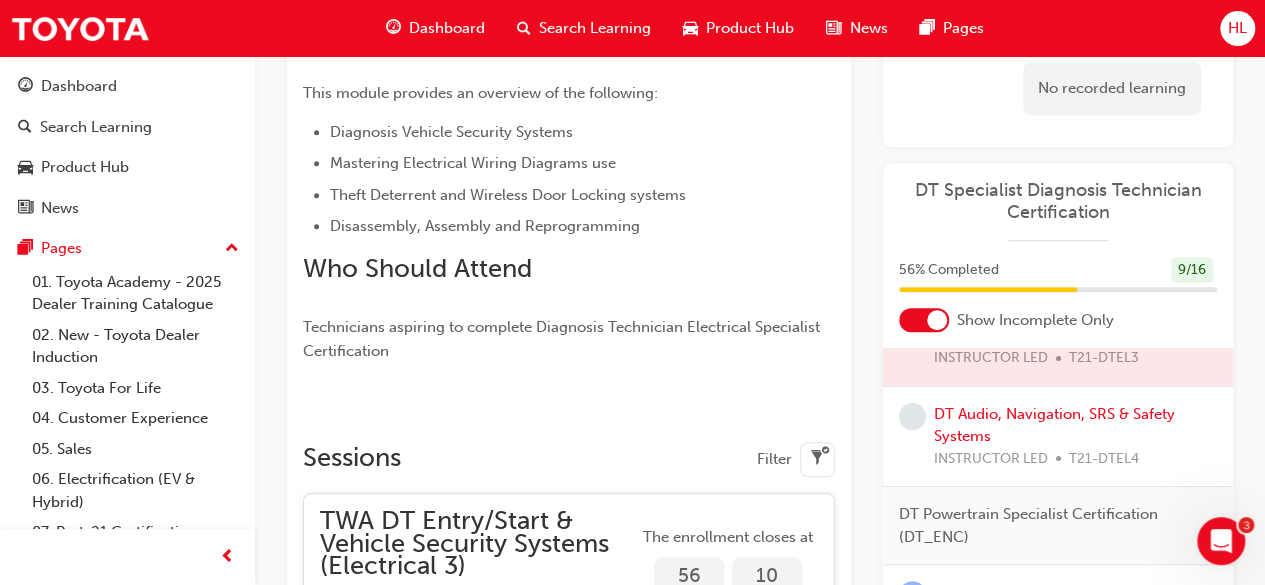 click at bounding box center [817, 459] 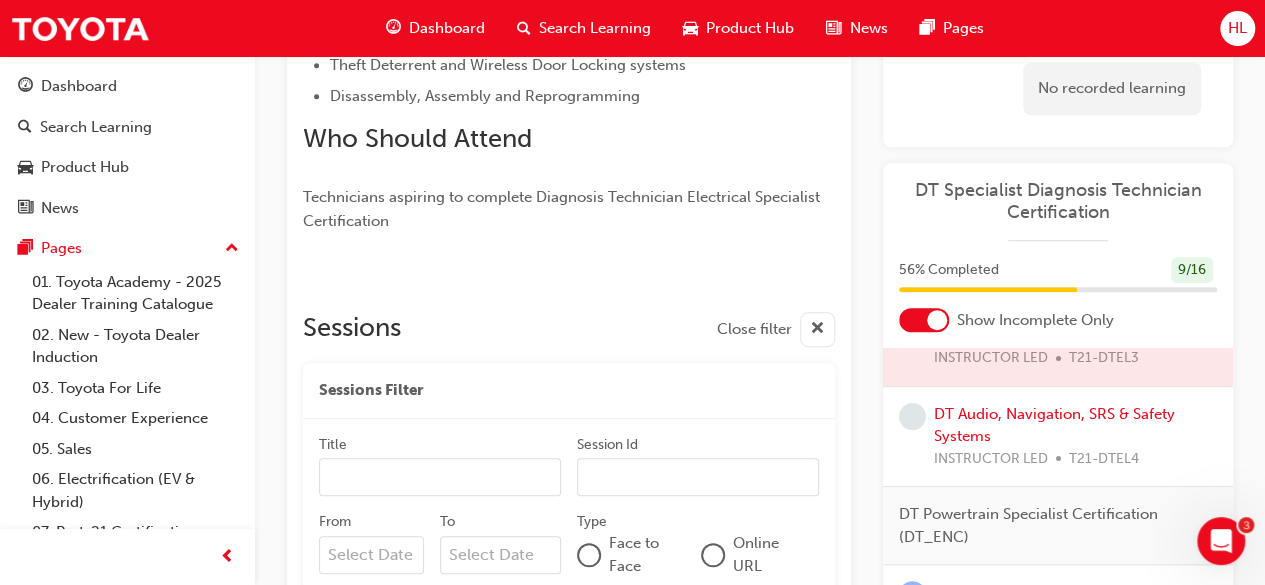 scroll, scrollTop: 858, scrollLeft: 0, axis: vertical 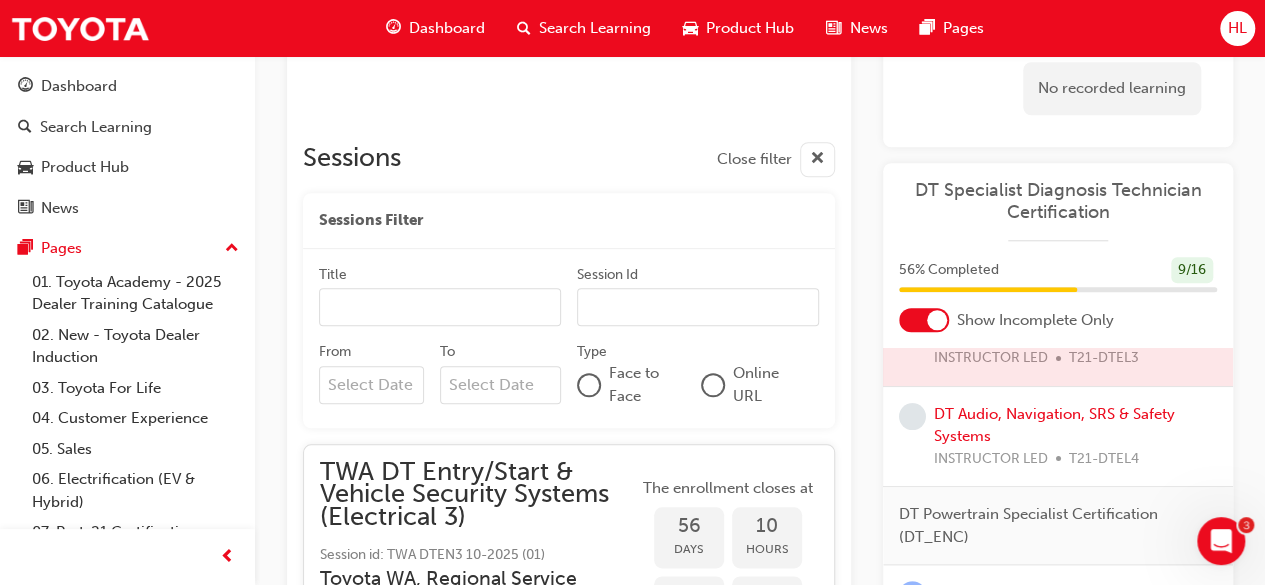 click on "Title" at bounding box center [440, 307] 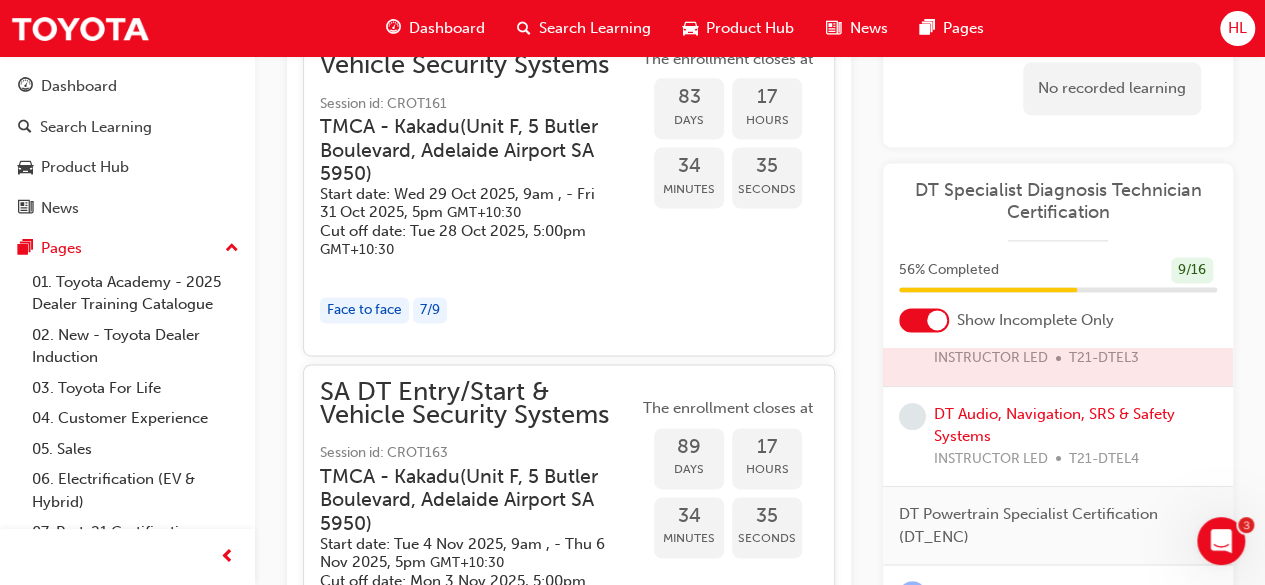 scroll, scrollTop: 1258, scrollLeft: 0, axis: vertical 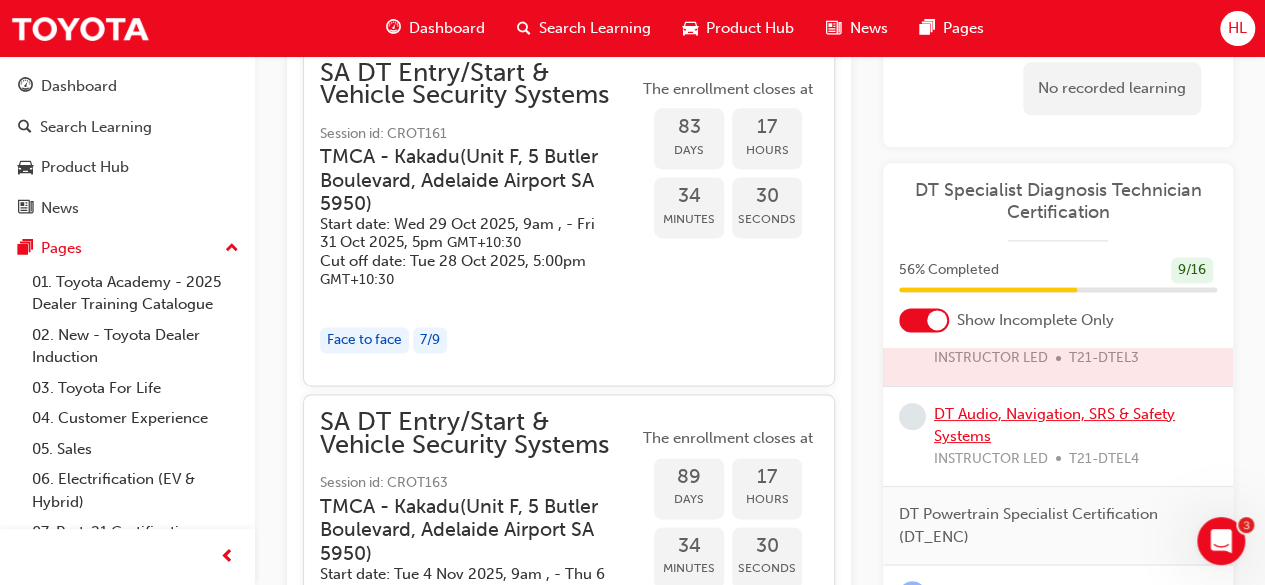 click on "DT Audio, Navigation, SRS & Safety Systems" at bounding box center [1054, 425] 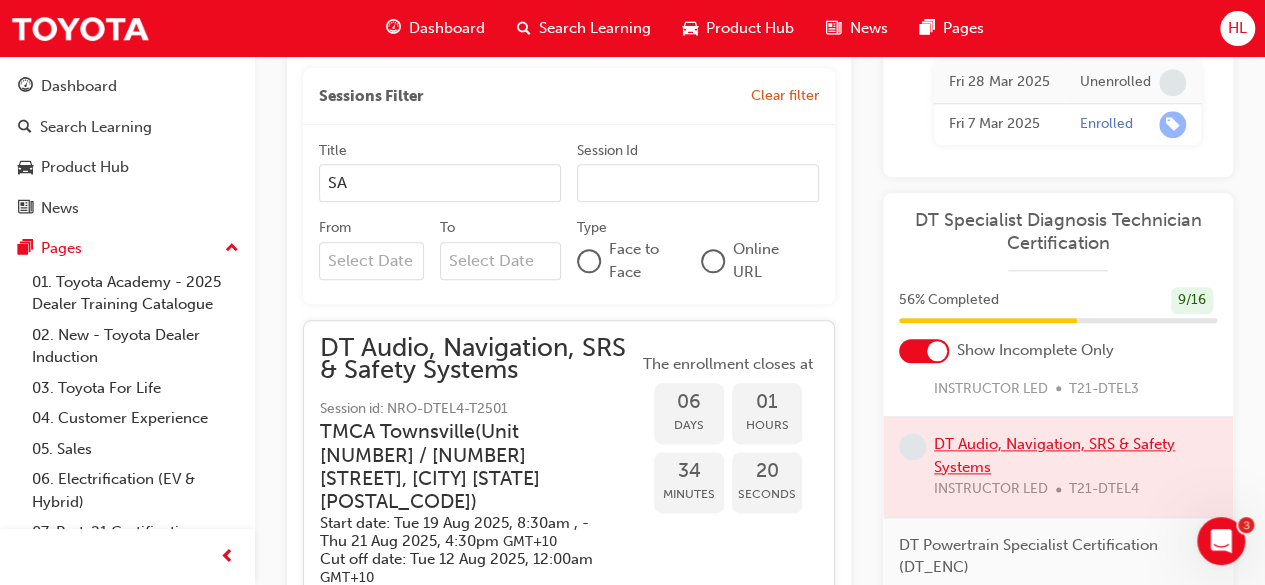 scroll, scrollTop: 882, scrollLeft: 0, axis: vertical 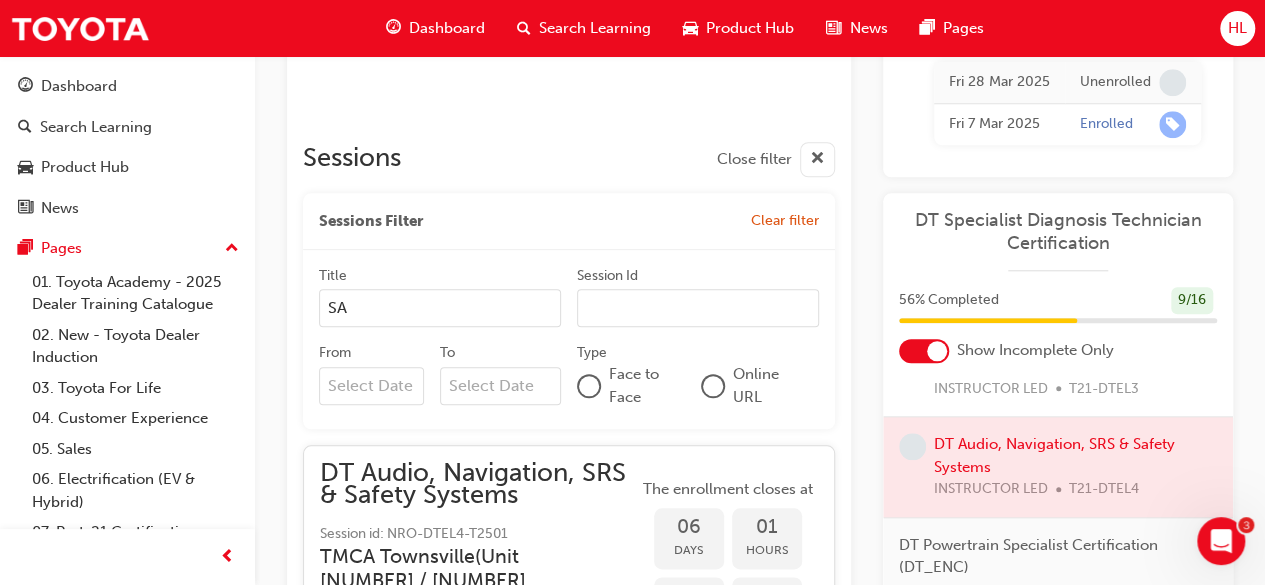click on "SA" at bounding box center [440, 308] 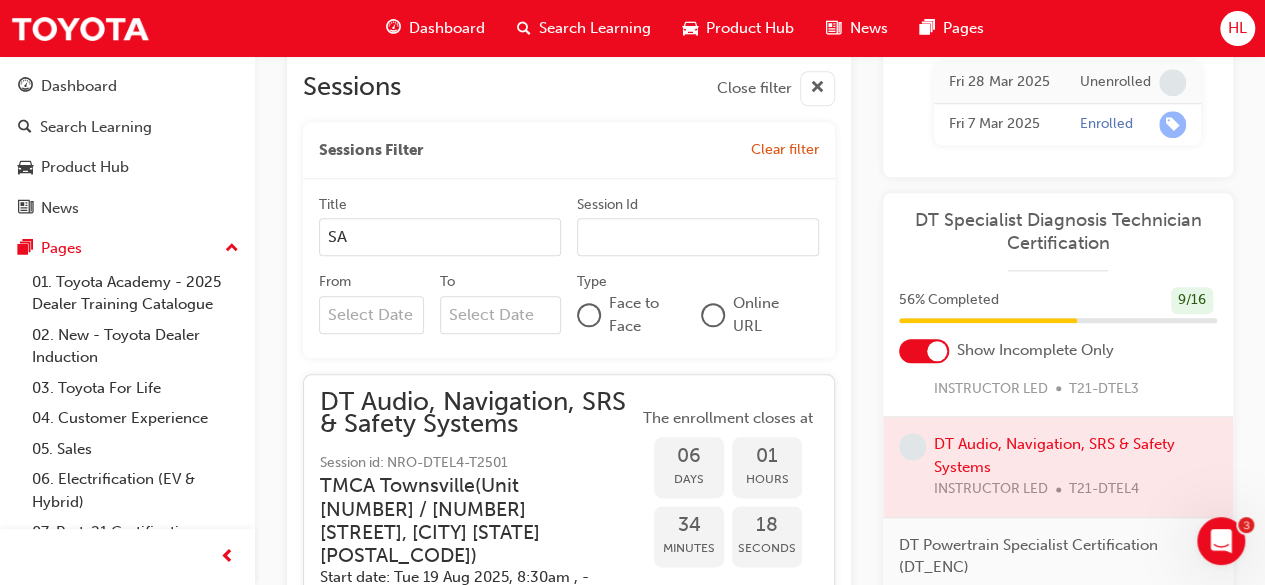 scroll, scrollTop: 982, scrollLeft: 0, axis: vertical 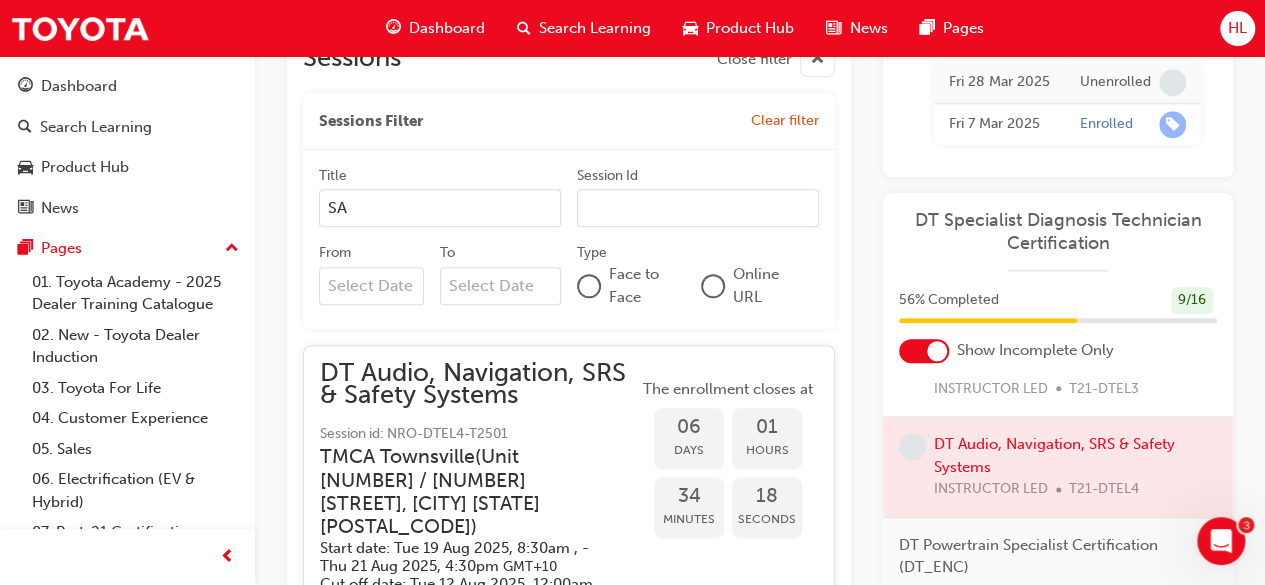 click on "Face to Face" at bounding box center [631, 285] 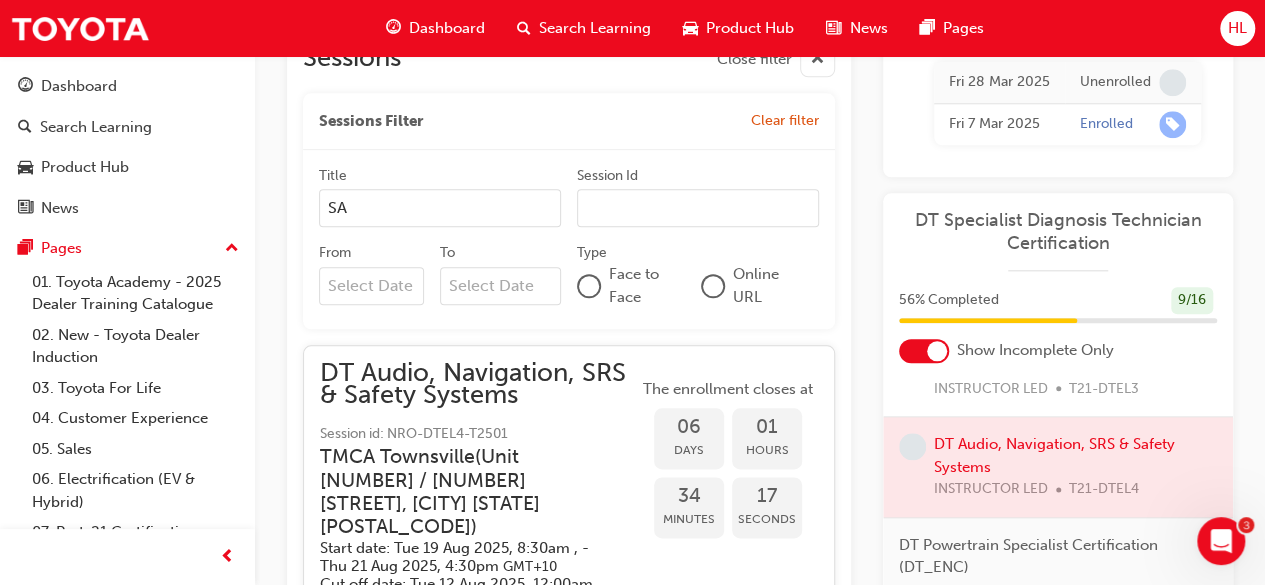 click at bounding box center (589, 286) 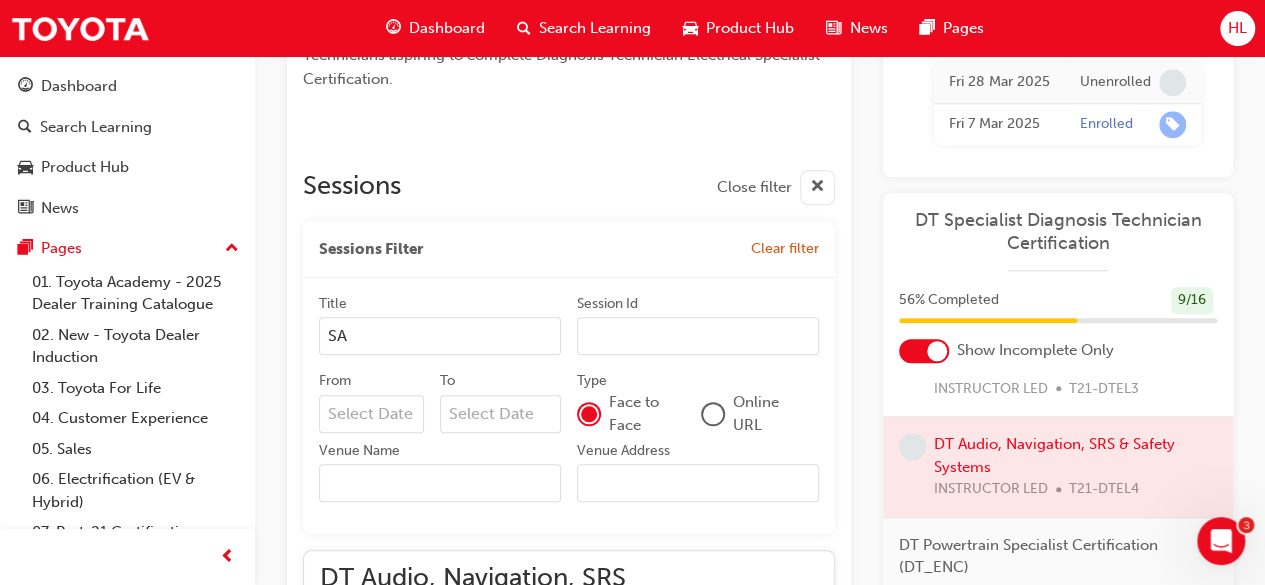 scroll, scrollTop: 782, scrollLeft: 0, axis: vertical 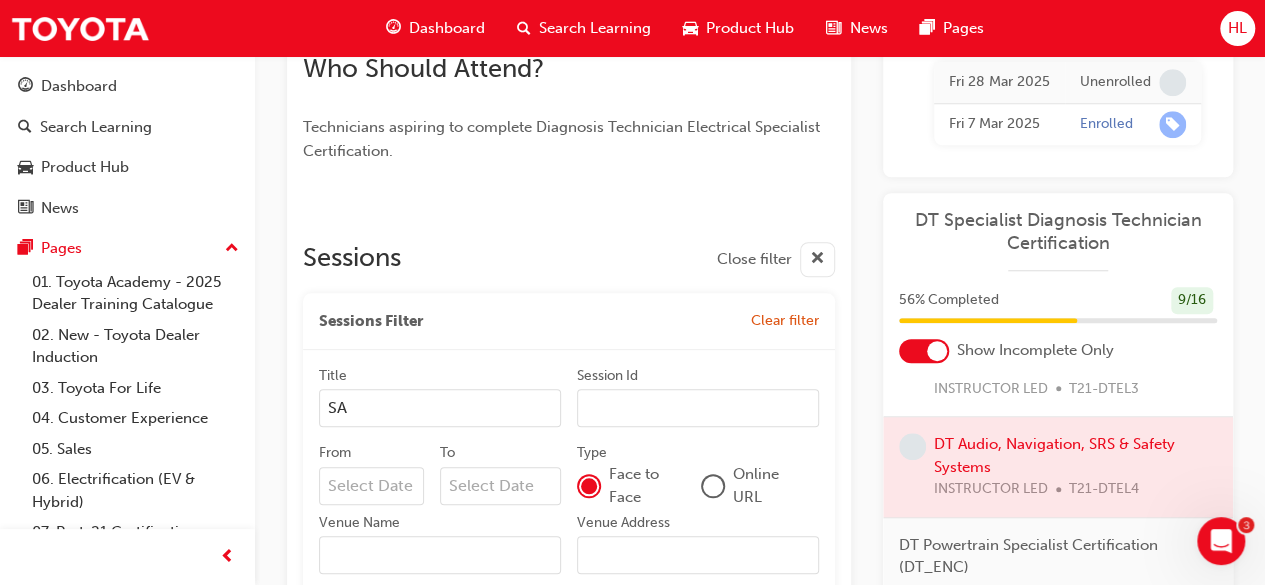 click on "SA" at bounding box center (440, 408) 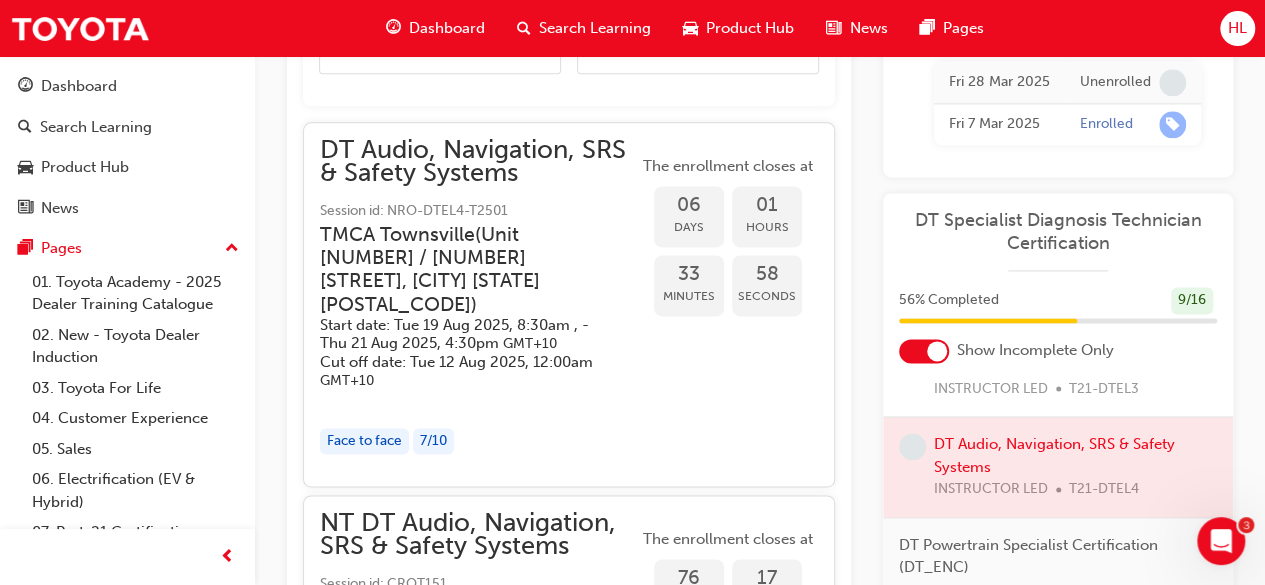 scroll, scrollTop: 882, scrollLeft: 0, axis: vertical 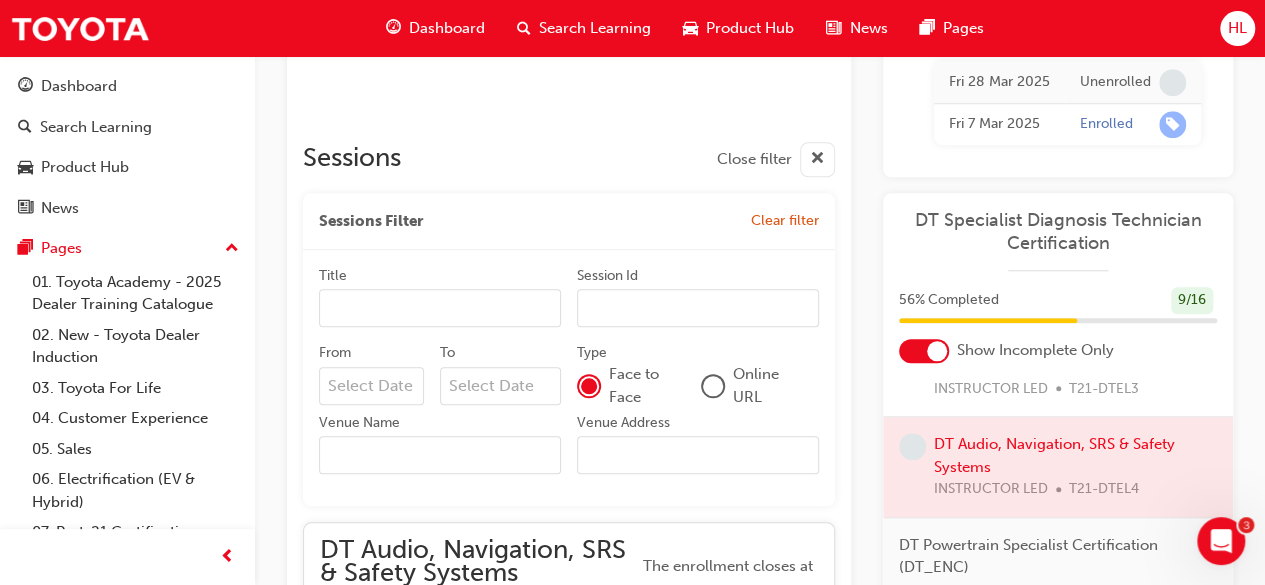 type 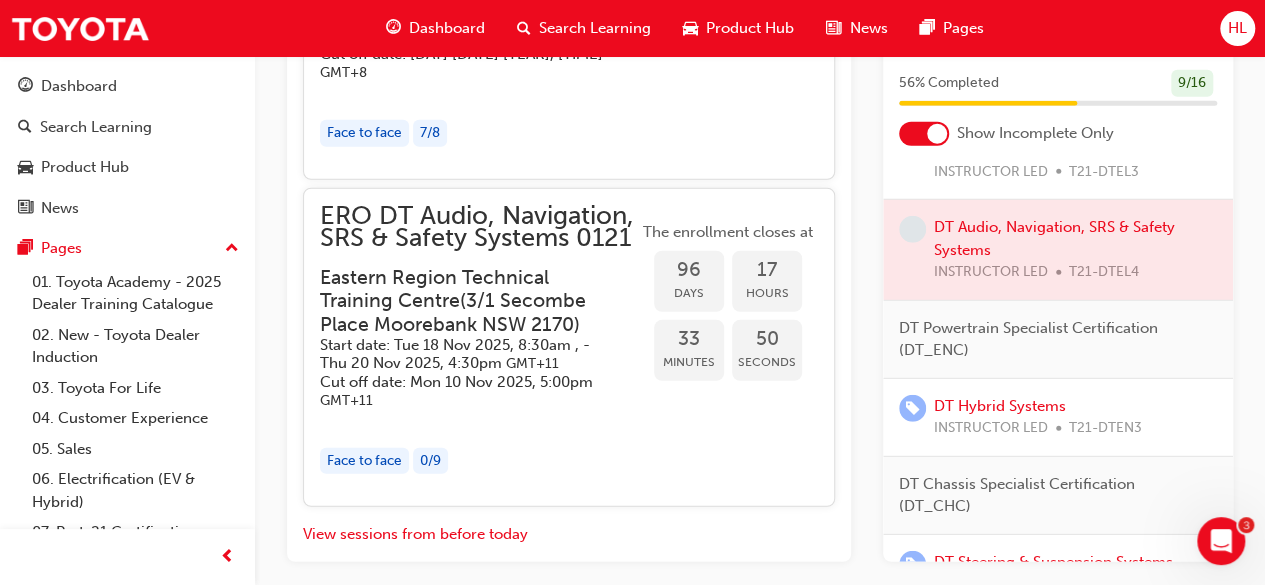 scroll, scrollTop: 2712, scrollLeft: 0, axis: vertical 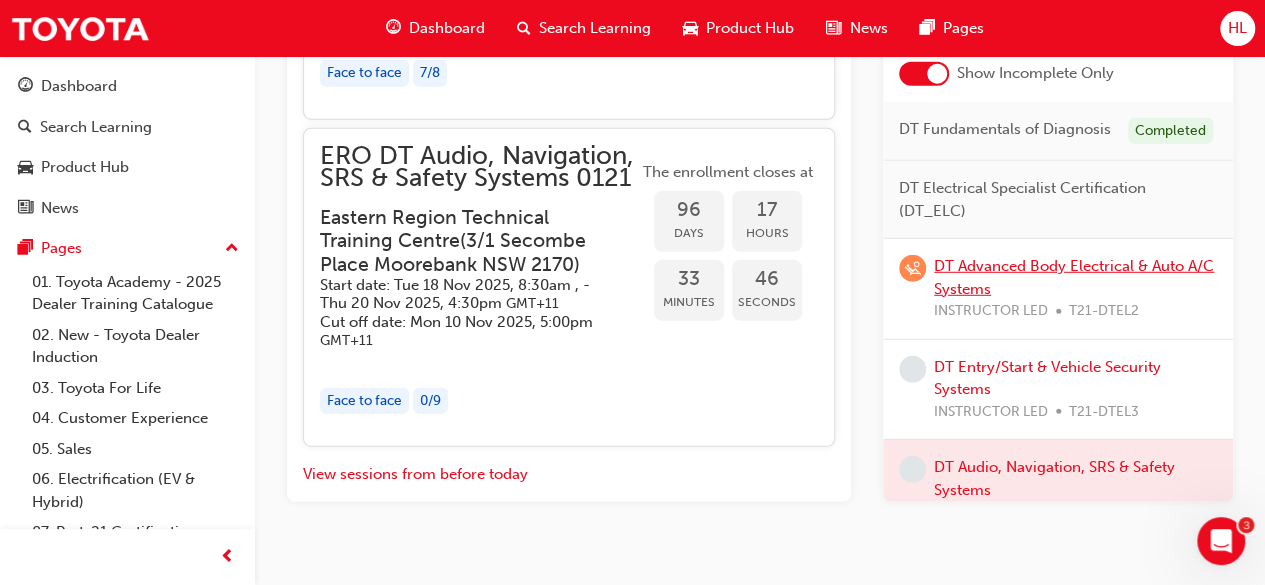click on "DT Advanced Body Electrical & Auto A/C Systems" at bounding box center [1074, 277] 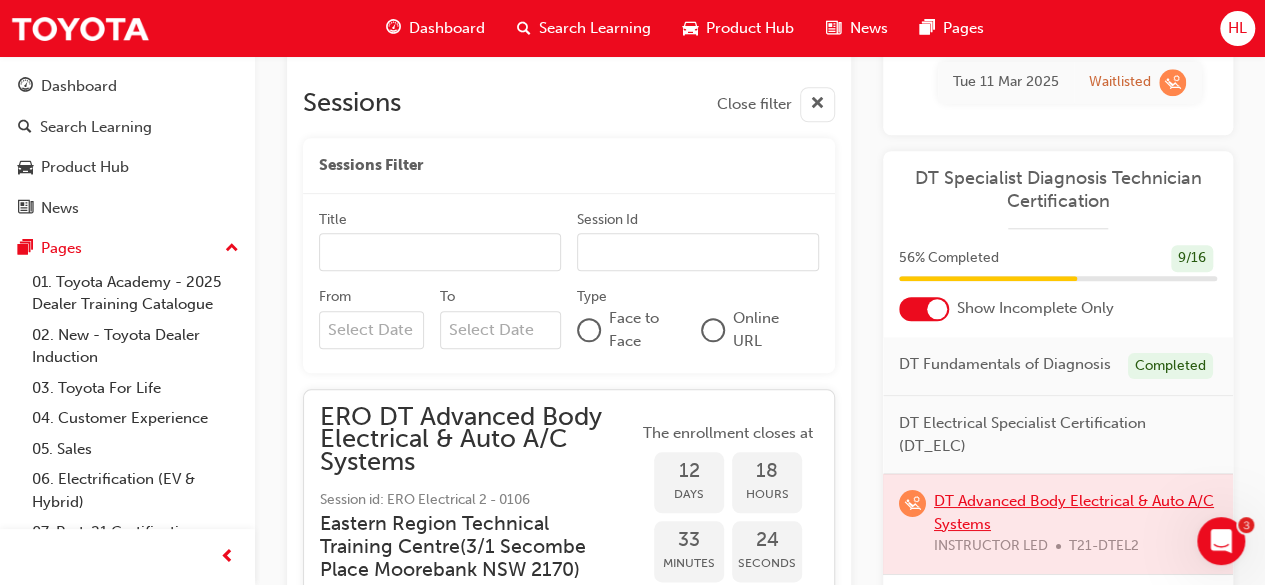 scroll, scrollTop: 1100, scrollLeft: 0, axis: vertical 